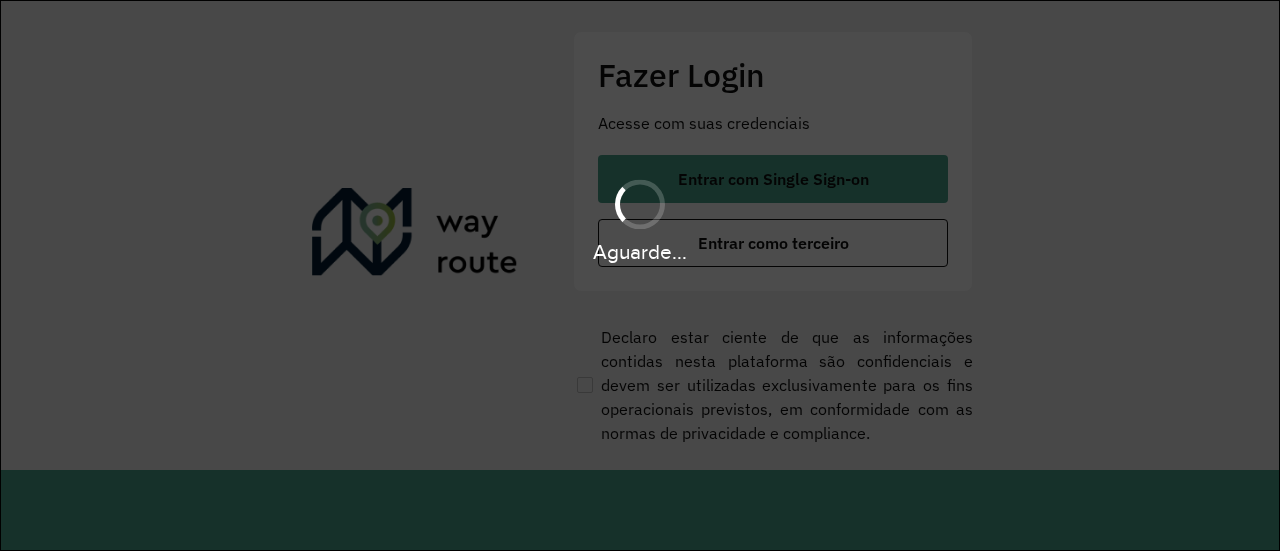 scroll, scrollTop: 0, scrollLeft: 0, axis: both 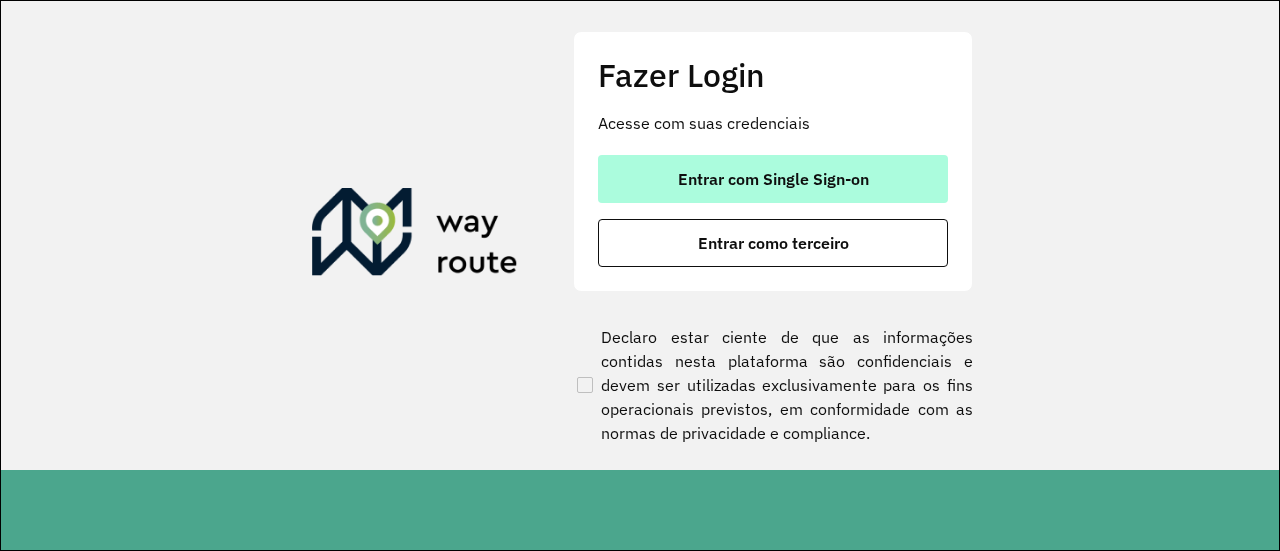click on "Entrar com Single Sign-on" at bounding box center (773, 179) 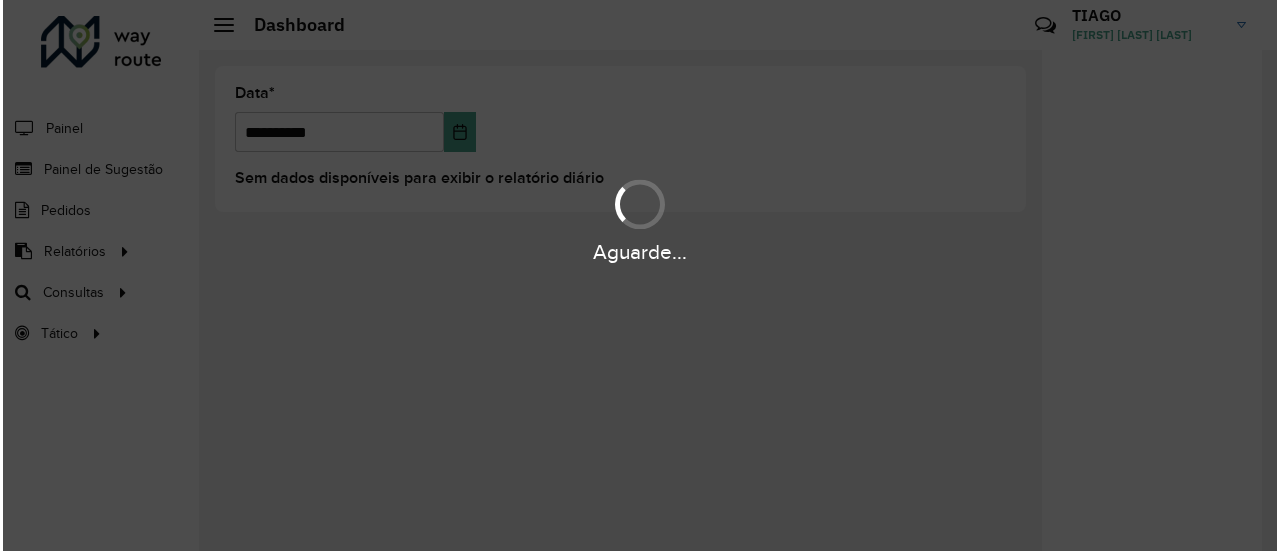 scroll, scrollTop: 0, scrollLeft: 0, axis: both 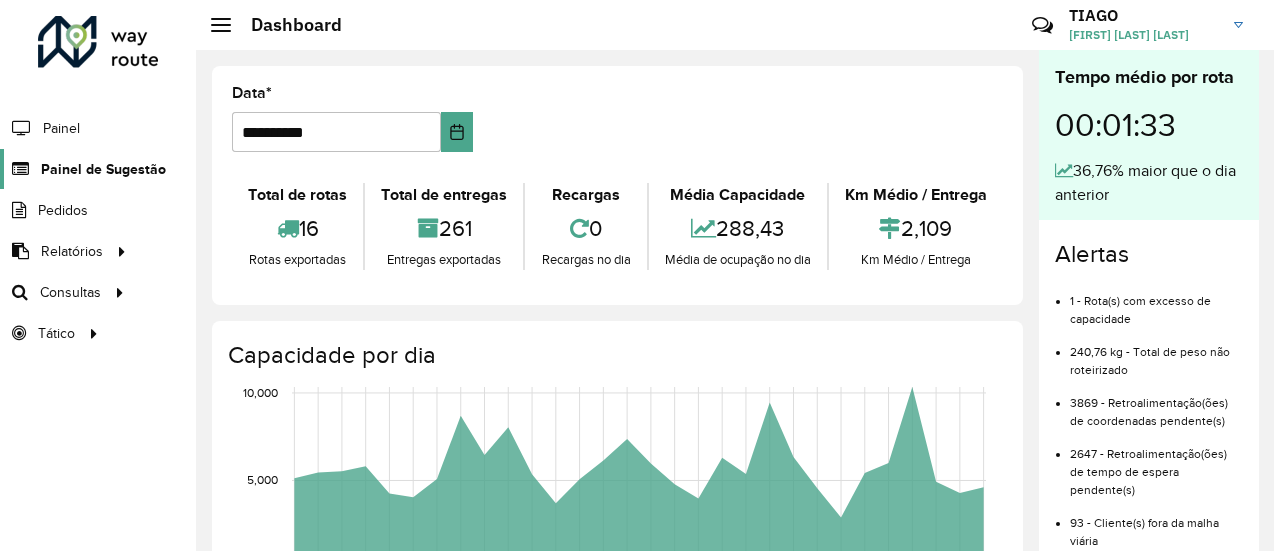 click on "Painel de Sugestão" 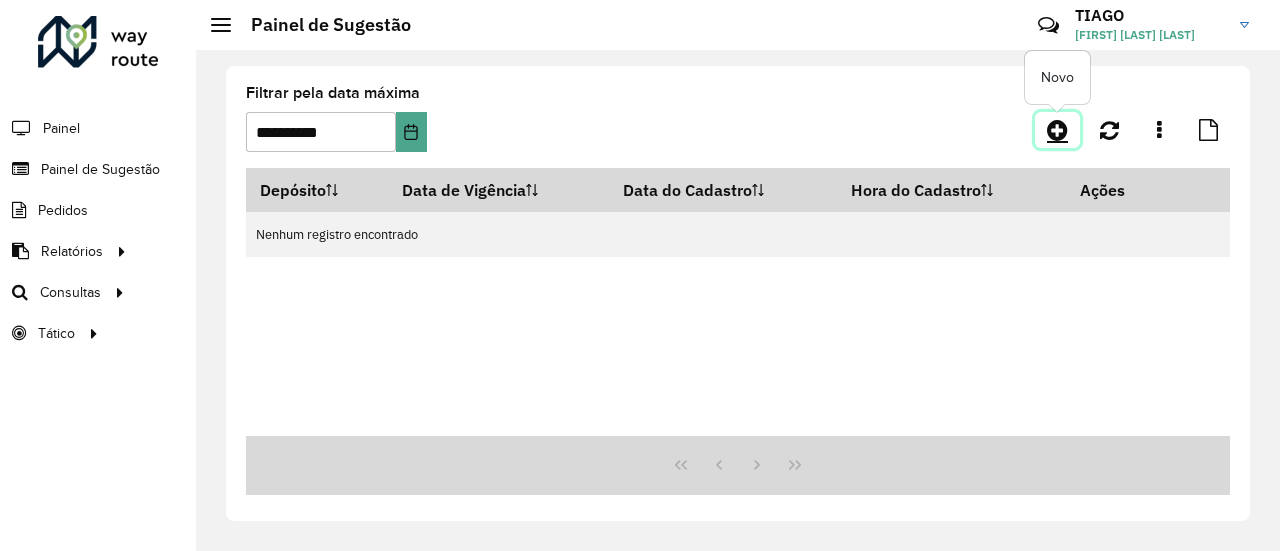 click 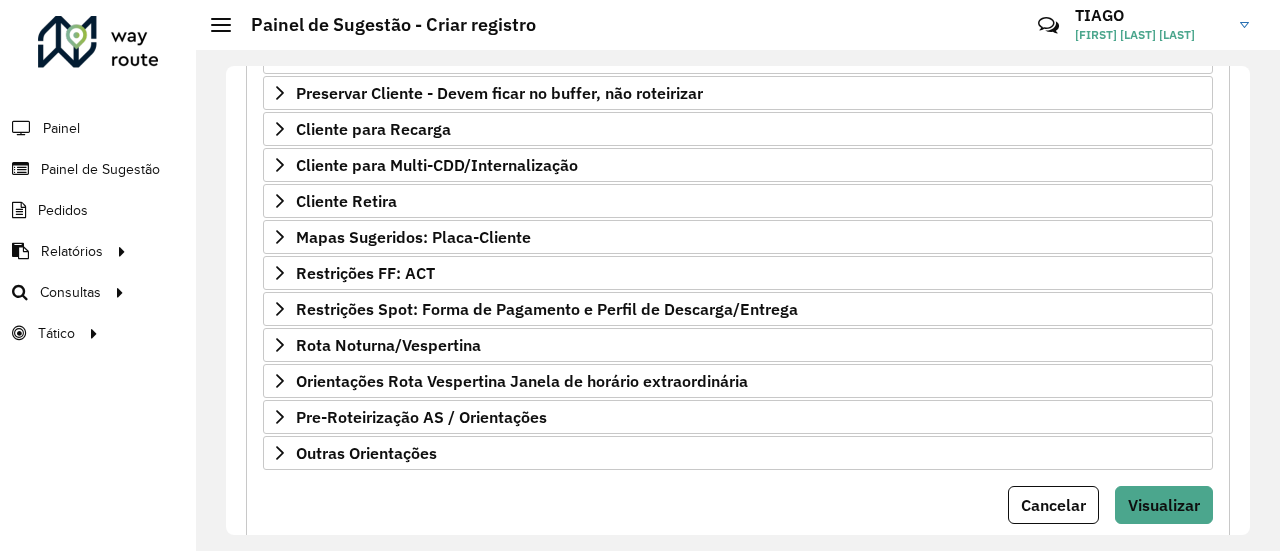 scroll, scrollTop: 434, scrollLeft: 0, axis: vertical 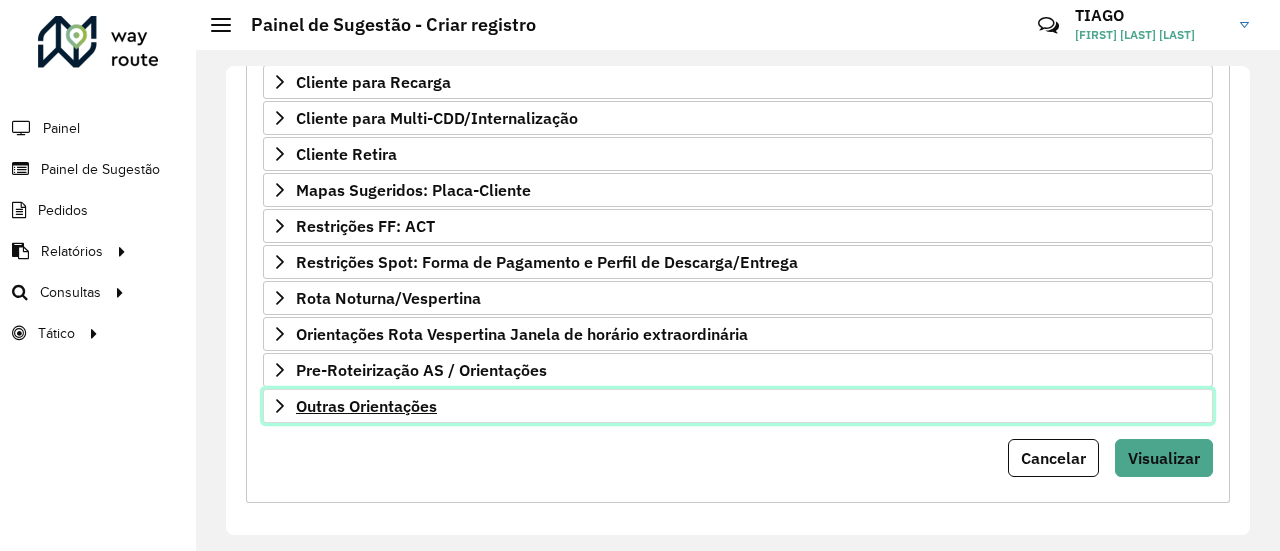 click on "Outras Orientações" at bounding box center [738, 406] 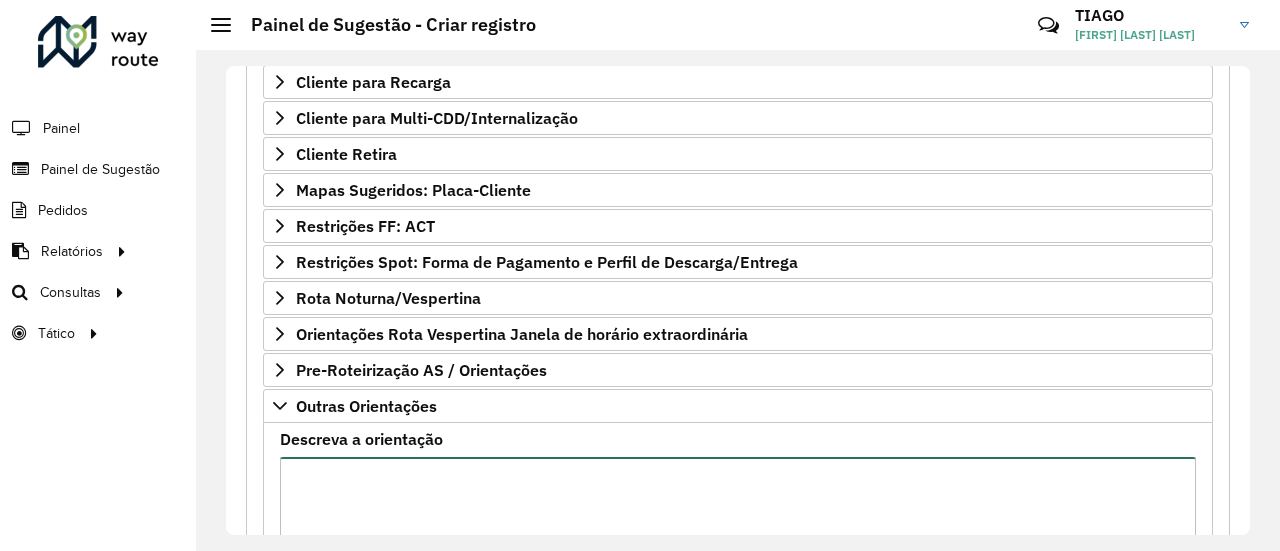 click on "Descreva a orientação" at bounding box center (738, 541) 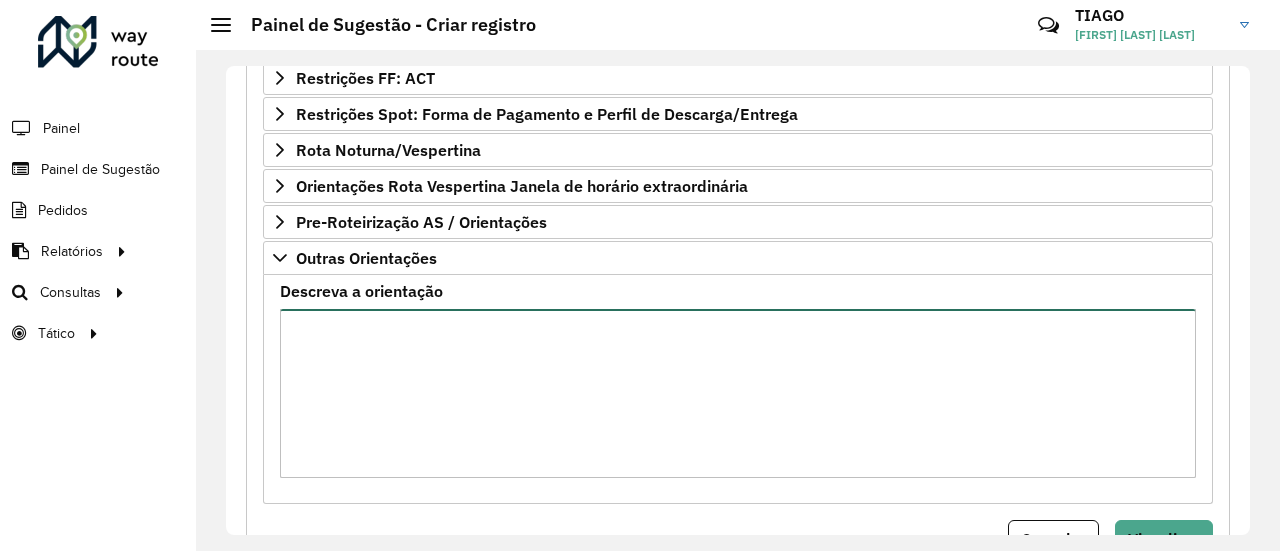 scroll, scrollTop: 584, scrollLeft: 0, axis: vertical 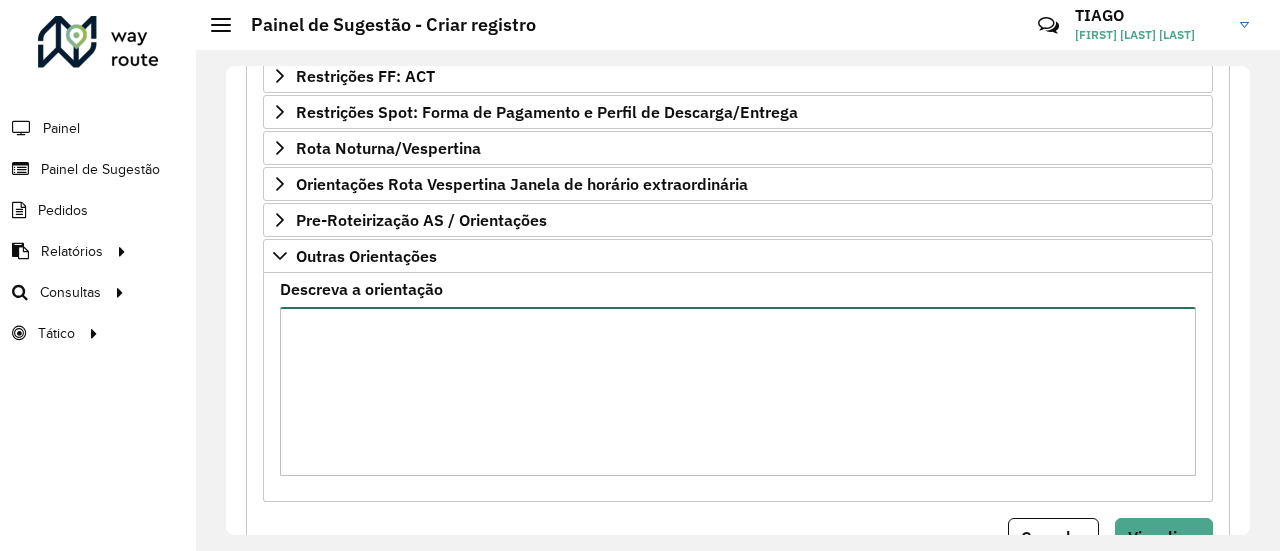 paste on "**********" 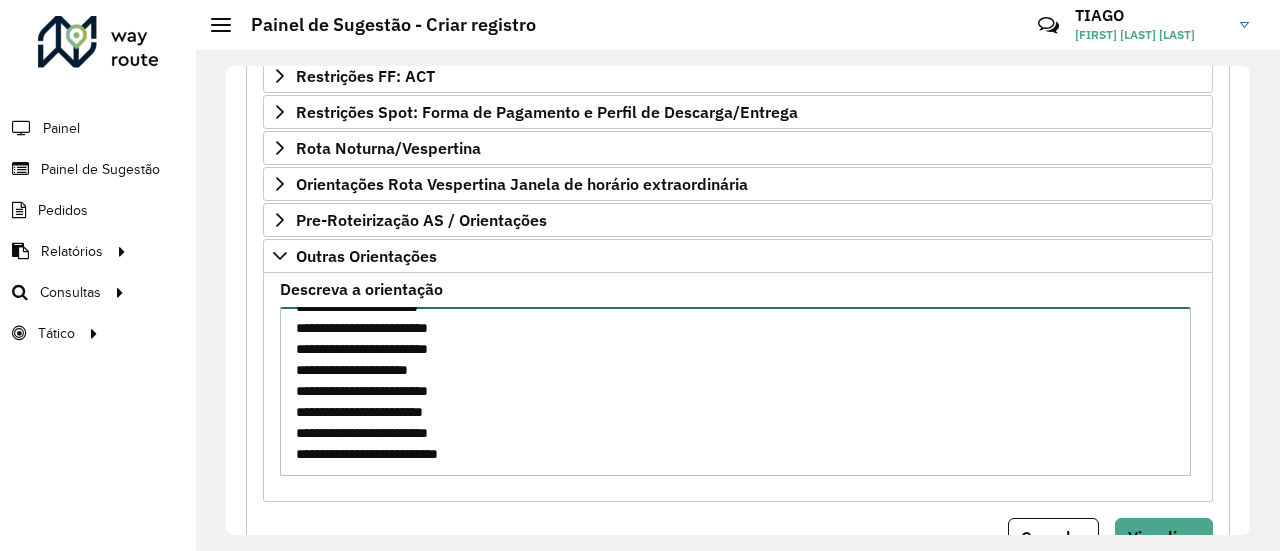 scroll, scrollTop: 113, scrollLeft: 0, axis: vertical 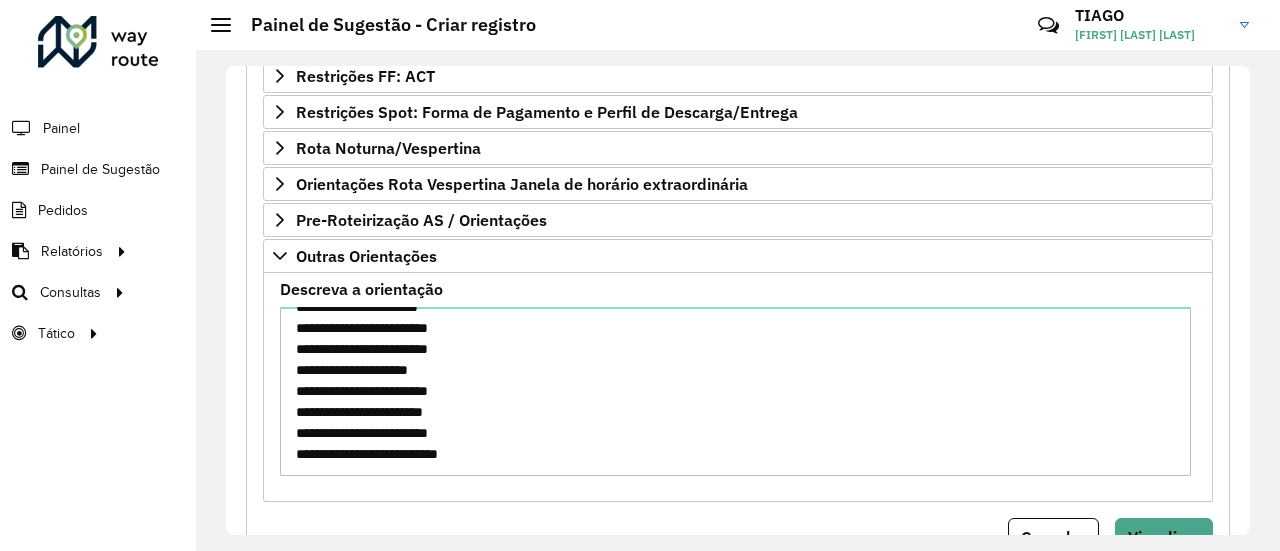 drag, startPoint x: 1241, startPoint y: 359, endPoint x: 1243, endPoint y: 333, distance: 26.076809 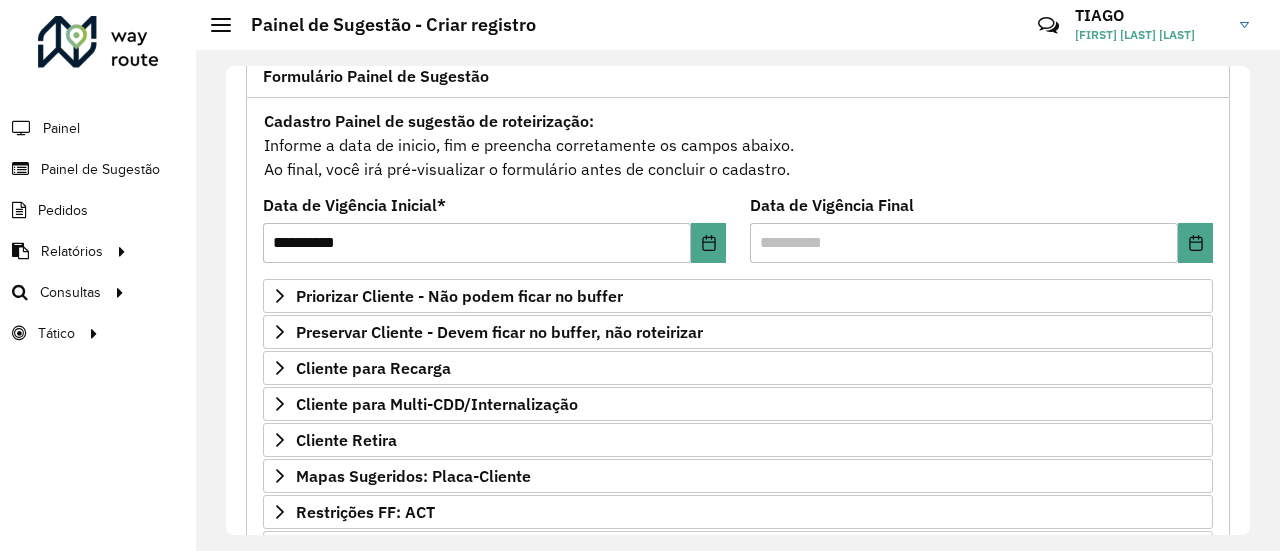 scroll, scrollTop: 149, scrollLeft: 0, axis: vertical 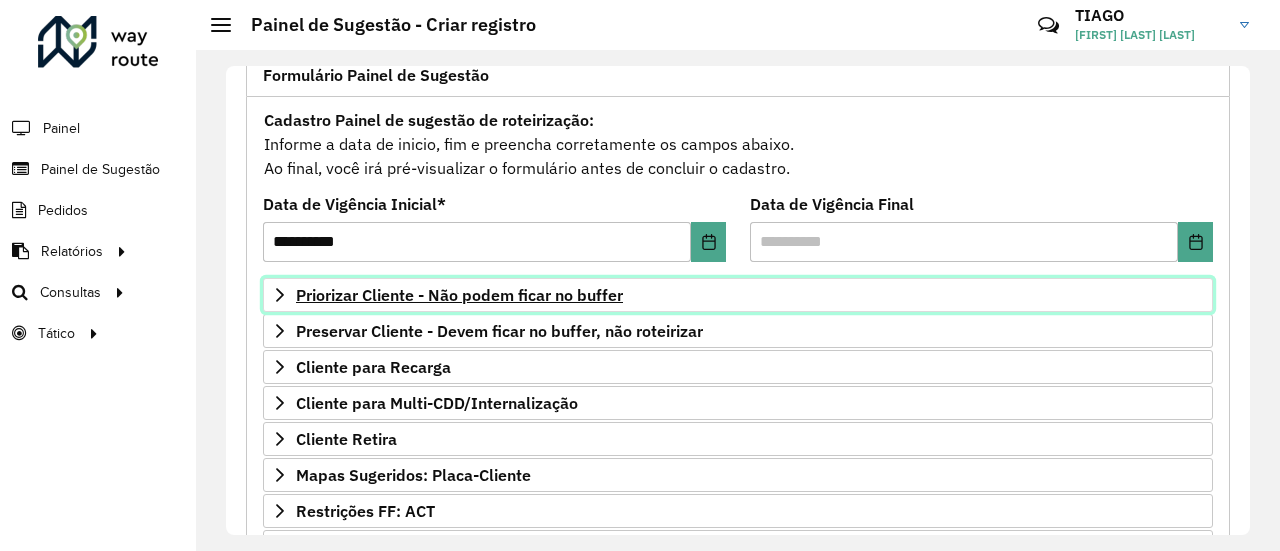click on "Priorizar Cliente - Não podem ficar no buffer" at bounding box center [738, 295] 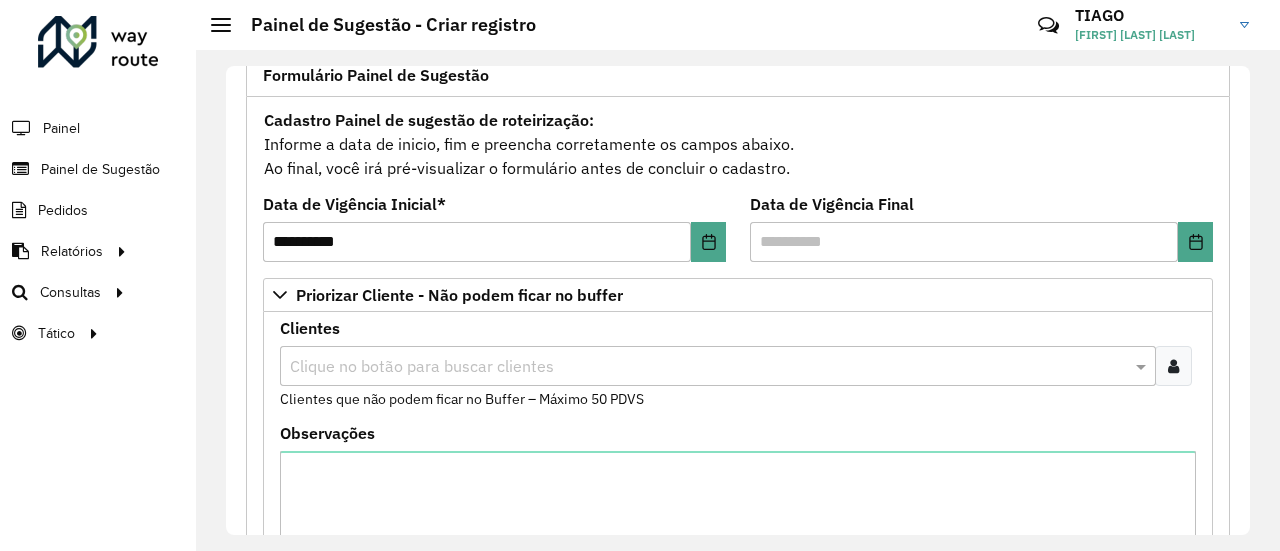 click at bounding box center [708, 367] 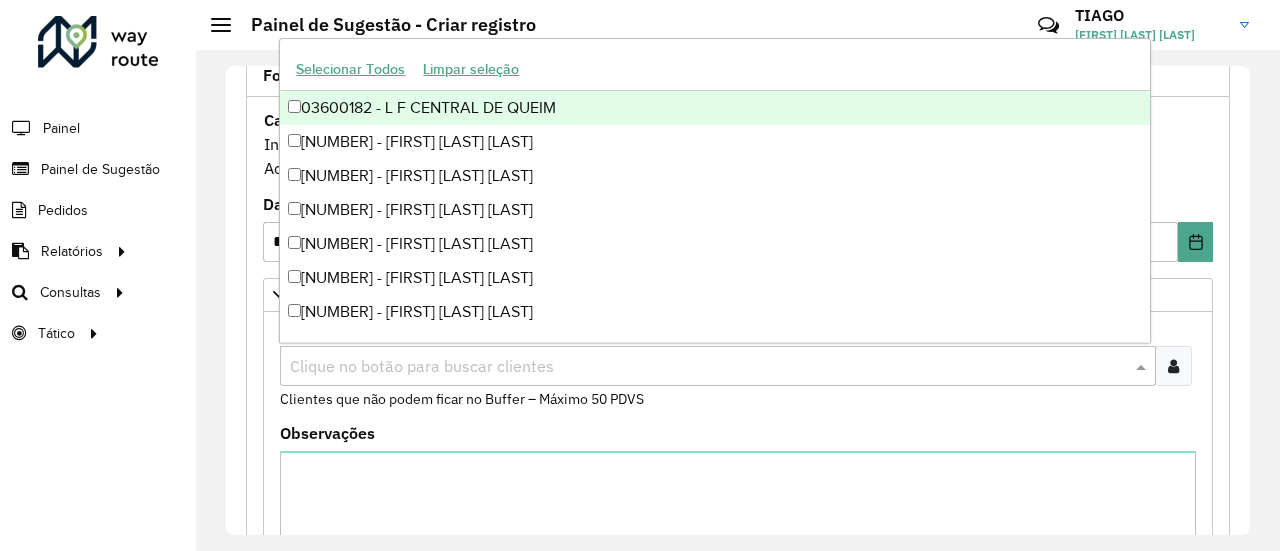 paste on "*****" 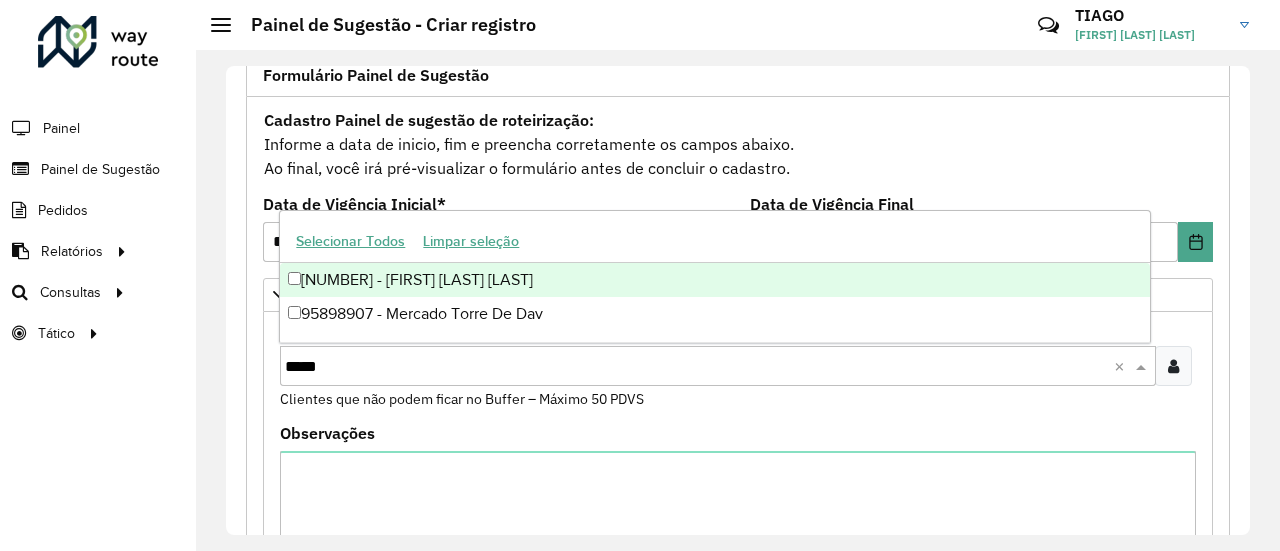 click on "[NUMBER] - [FIRST] [LAST] [LAST]" at bounding box center [714, 280] 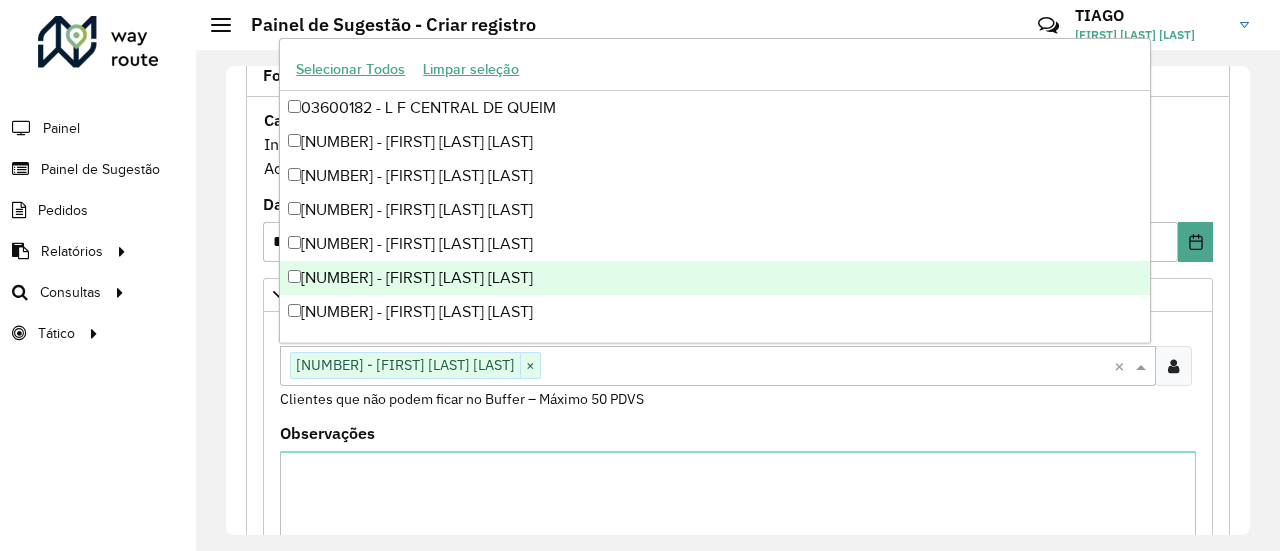 paste on "*****" 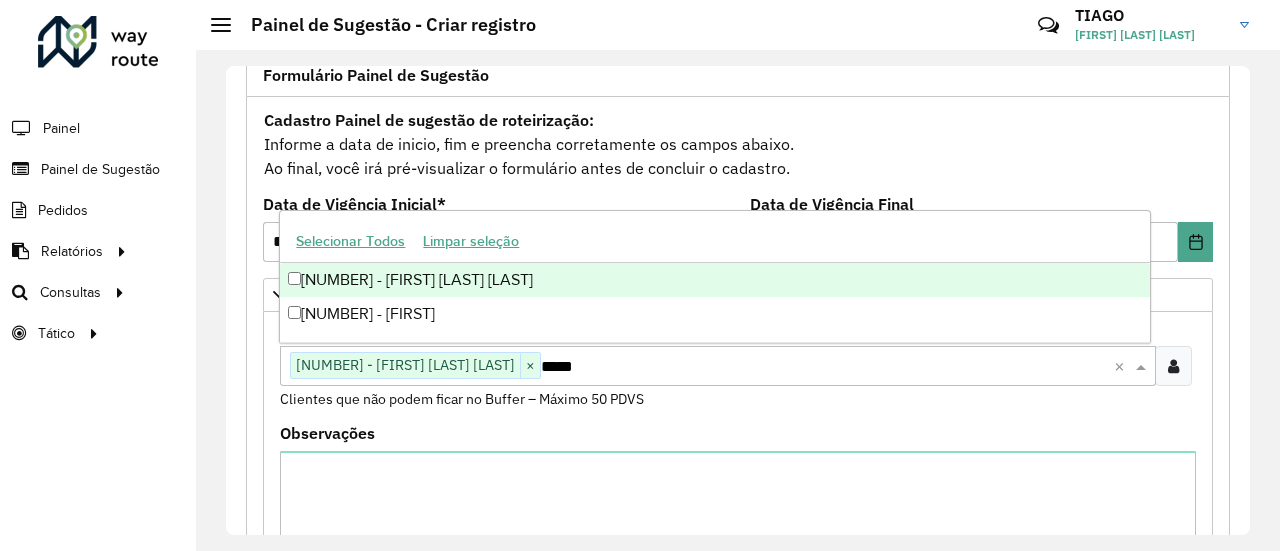 click on "[NUMBER] - [FIRST] [LAST] [LAST]" at bounding box center [714, 280] 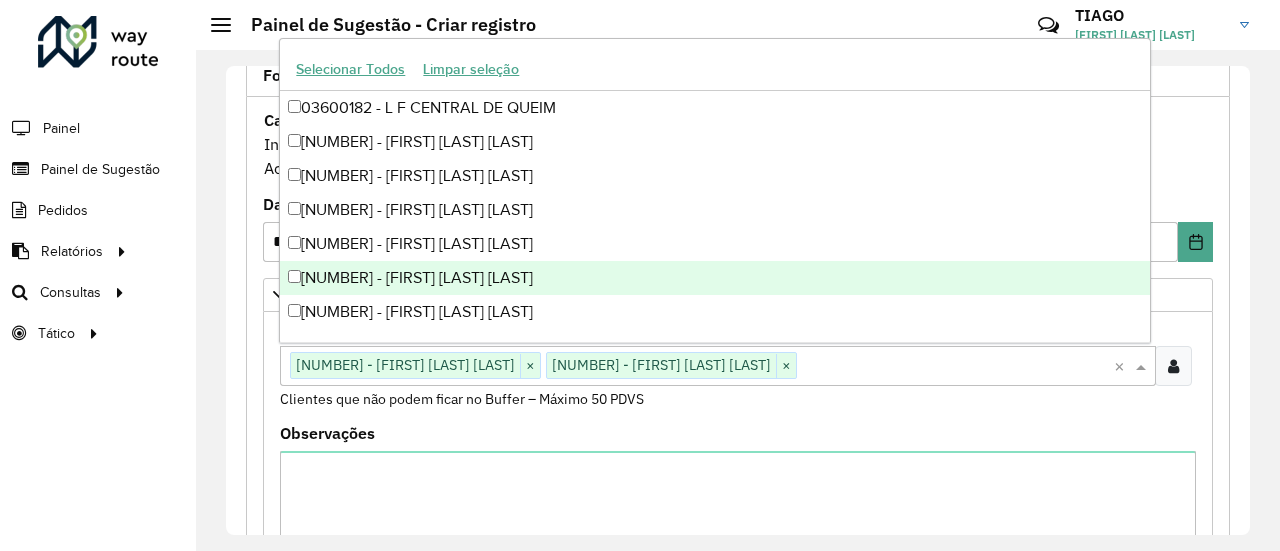 paste on "*****" 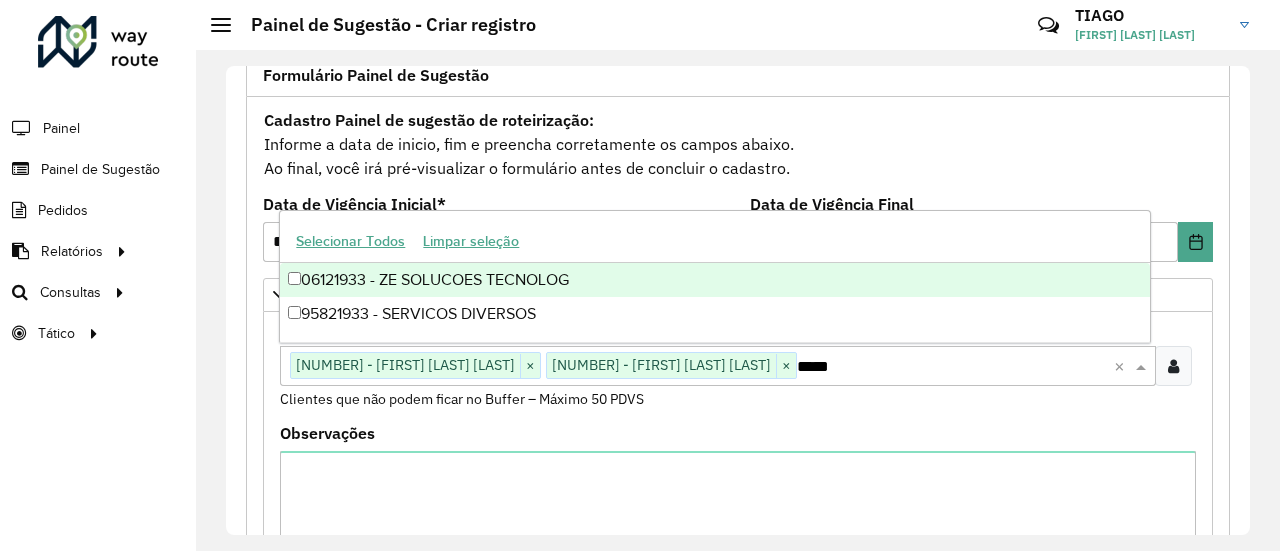 click on "06121933 - ZE SOLUCOES TECNOLOG" at bounding box center (714, 280) 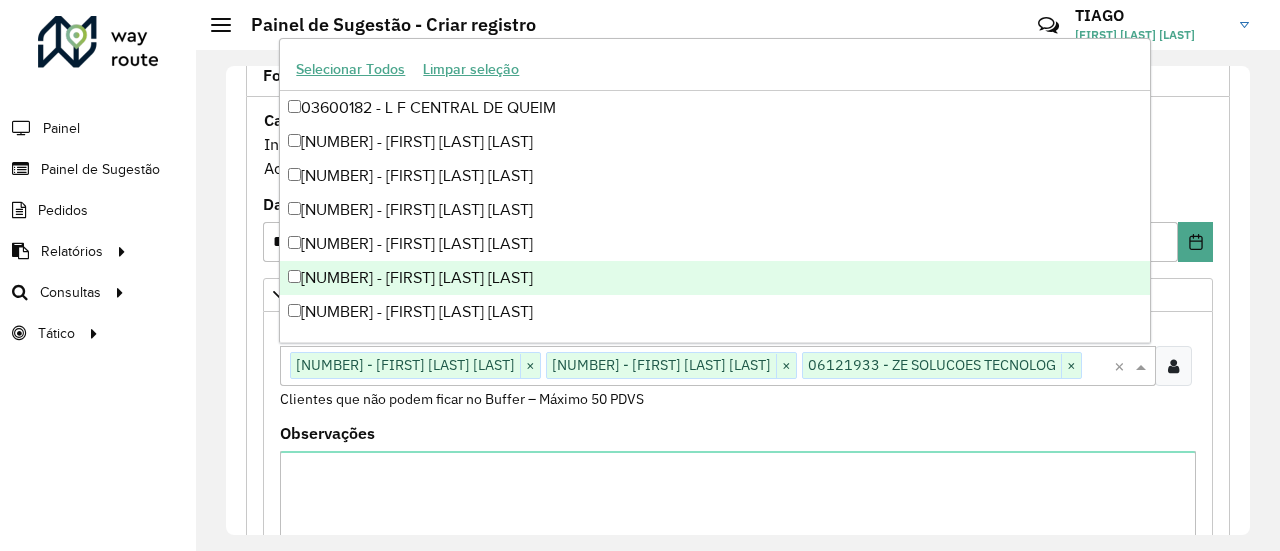 paste on "****" 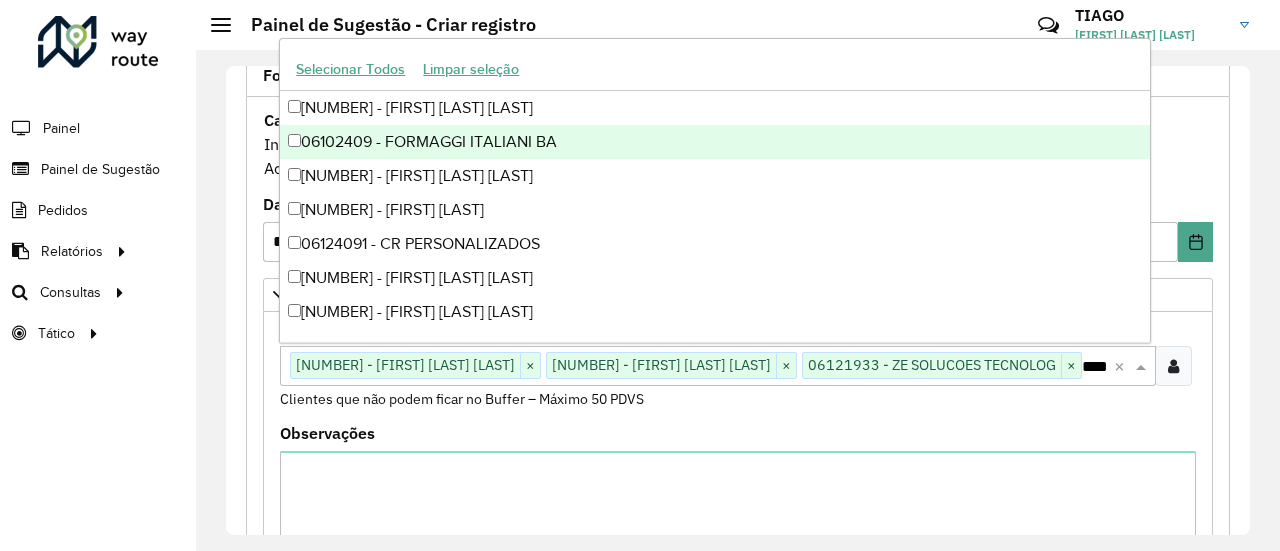 click on "06102409 - FORMAGGI ITALIANI BA" at bounding box center (714, 142) 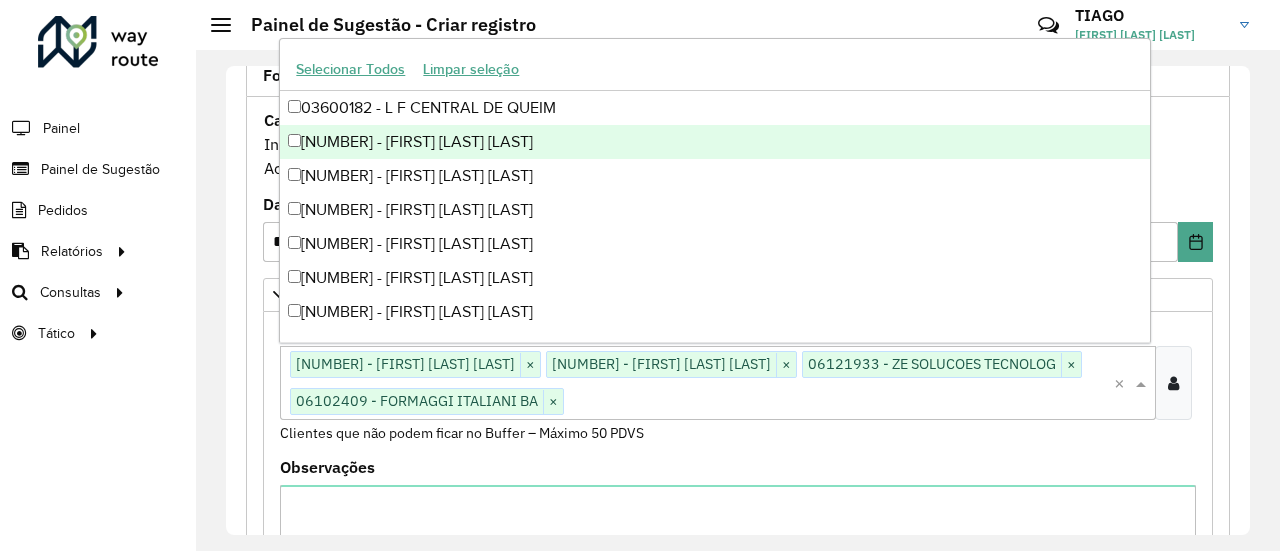 paste on "*****" 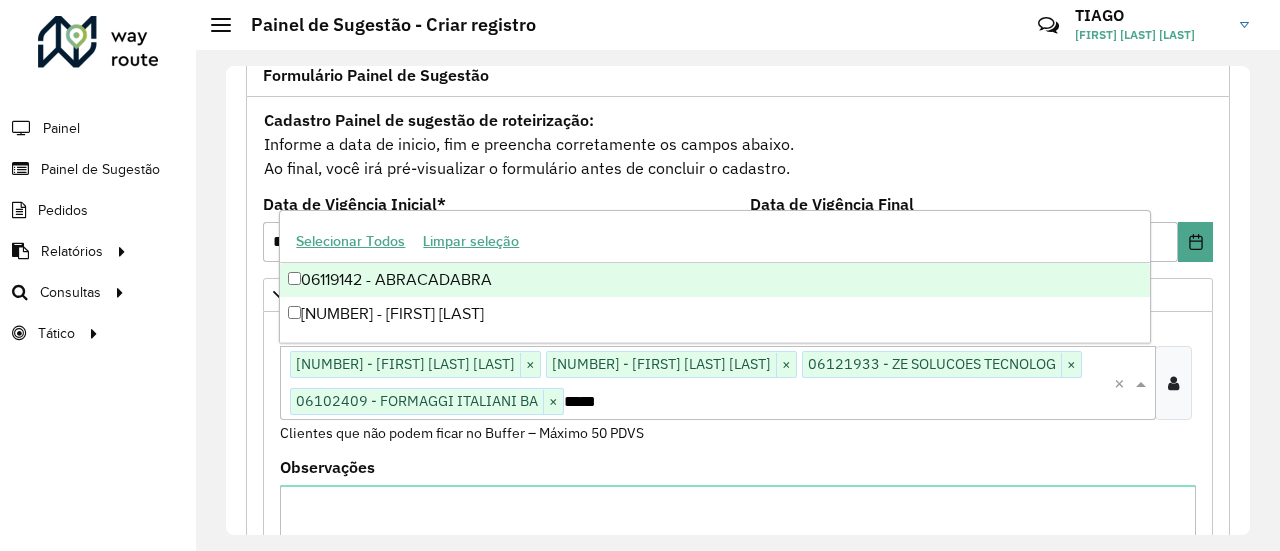 click on "06119142 - ABRACADABRA" at bounding box center (714, 280) 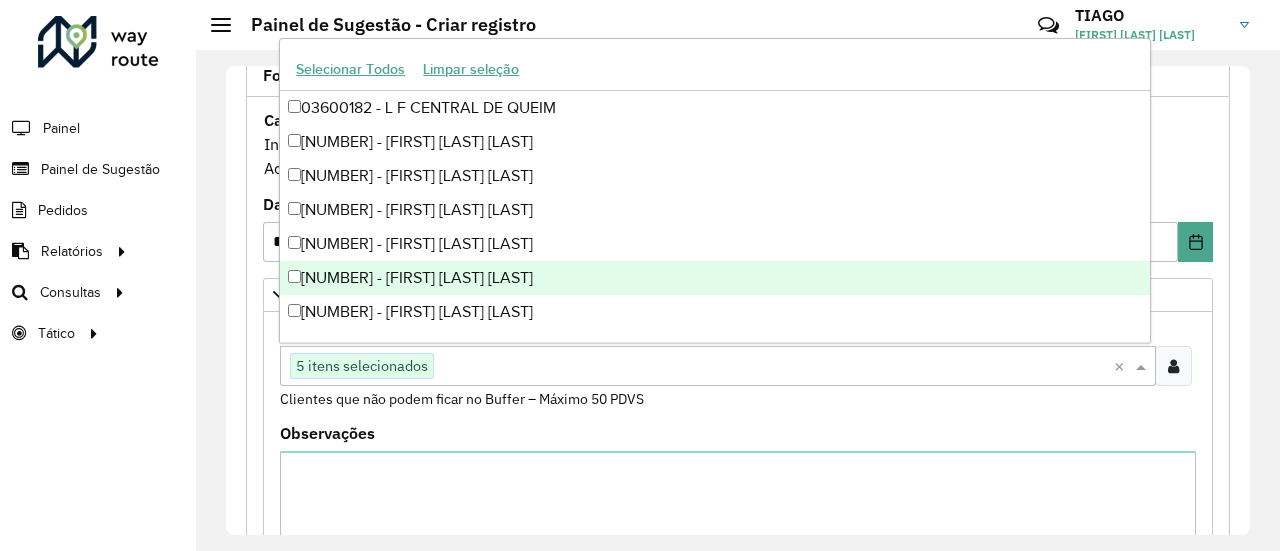 paste on "*****" 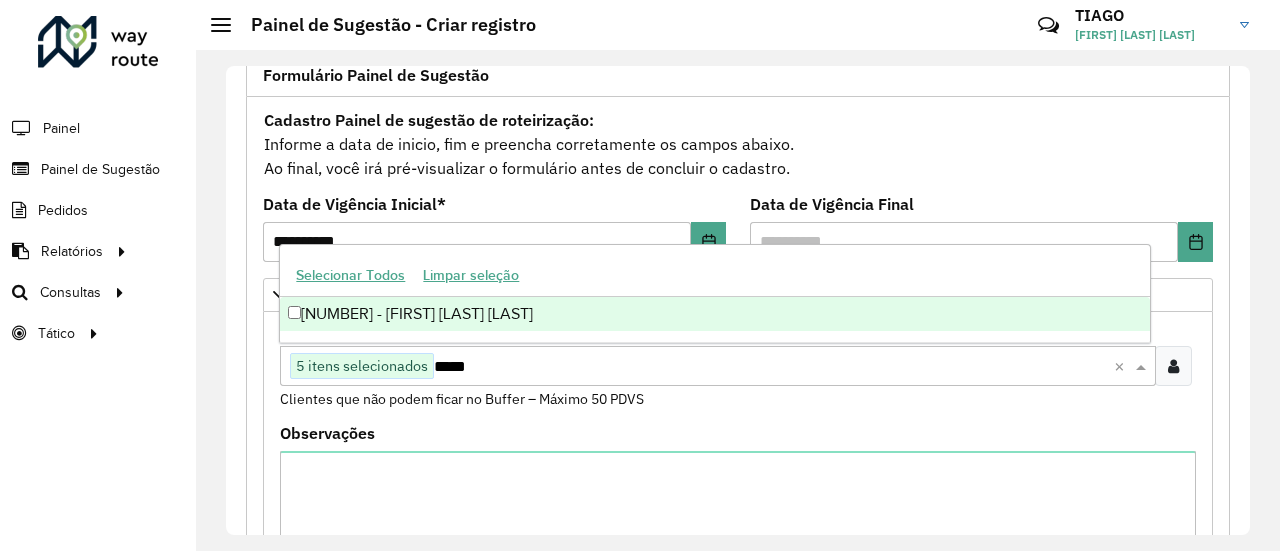 click on "[NUMBER] - [FIRST] [LAST] [LAST]" at bounding box center (714, 314) 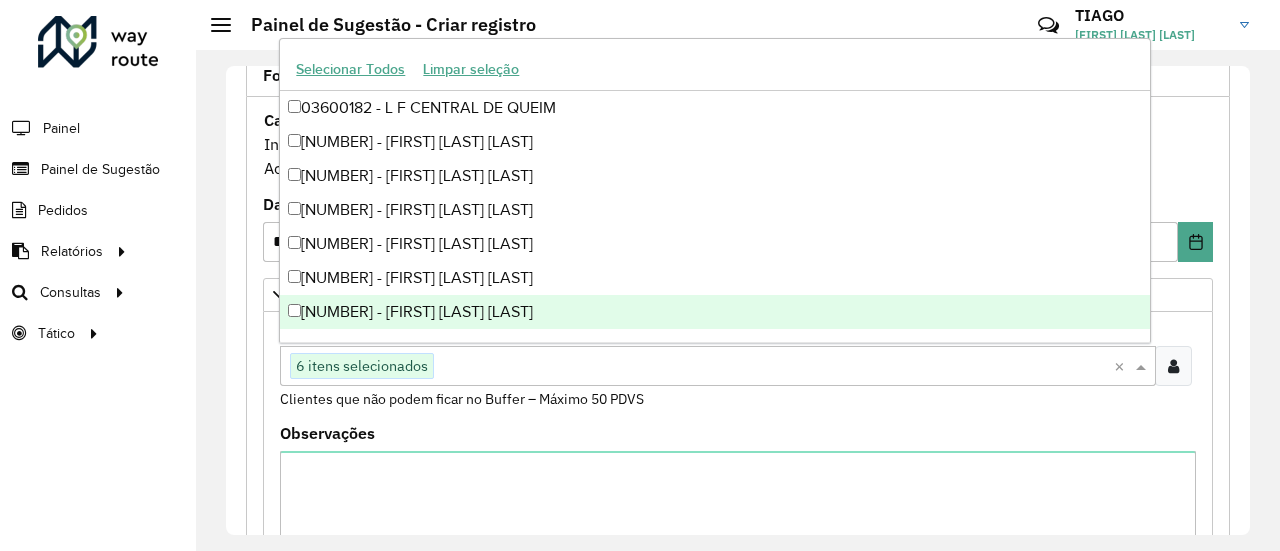 paste on "*****" 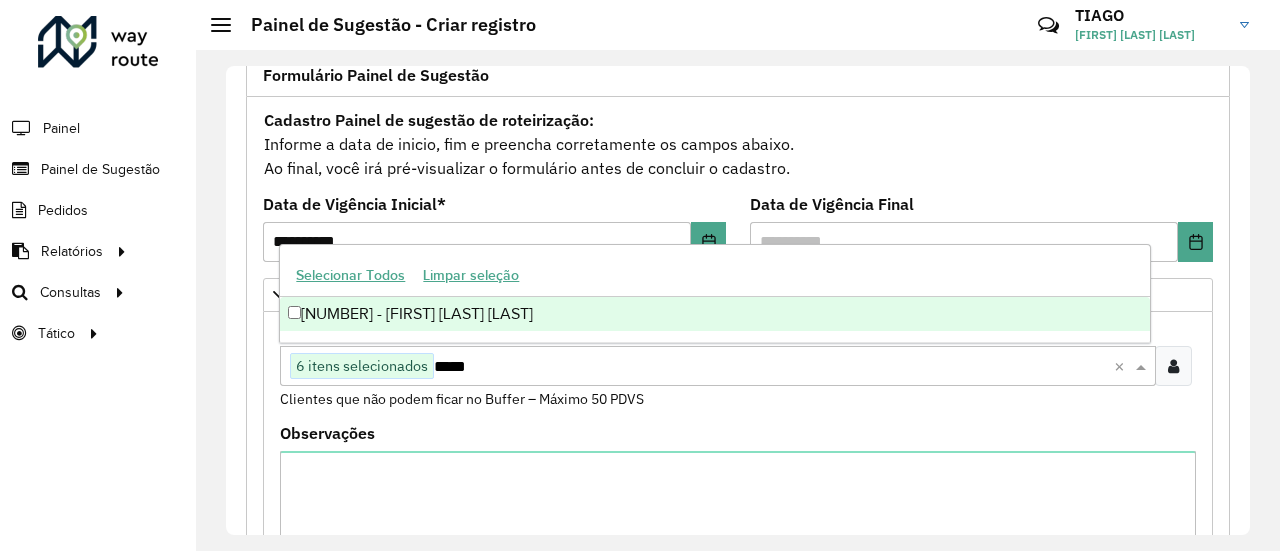 click on "[NUMBER] - [FIRST] [LAST] [LAST]" at bounding box center (714, 314) 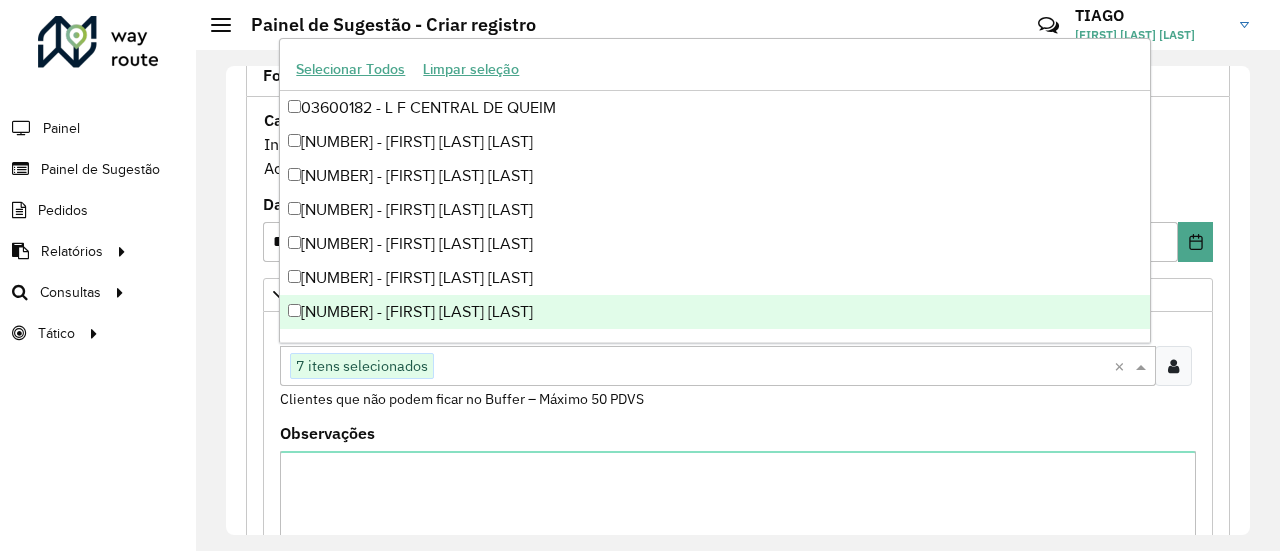 paste on "*****" 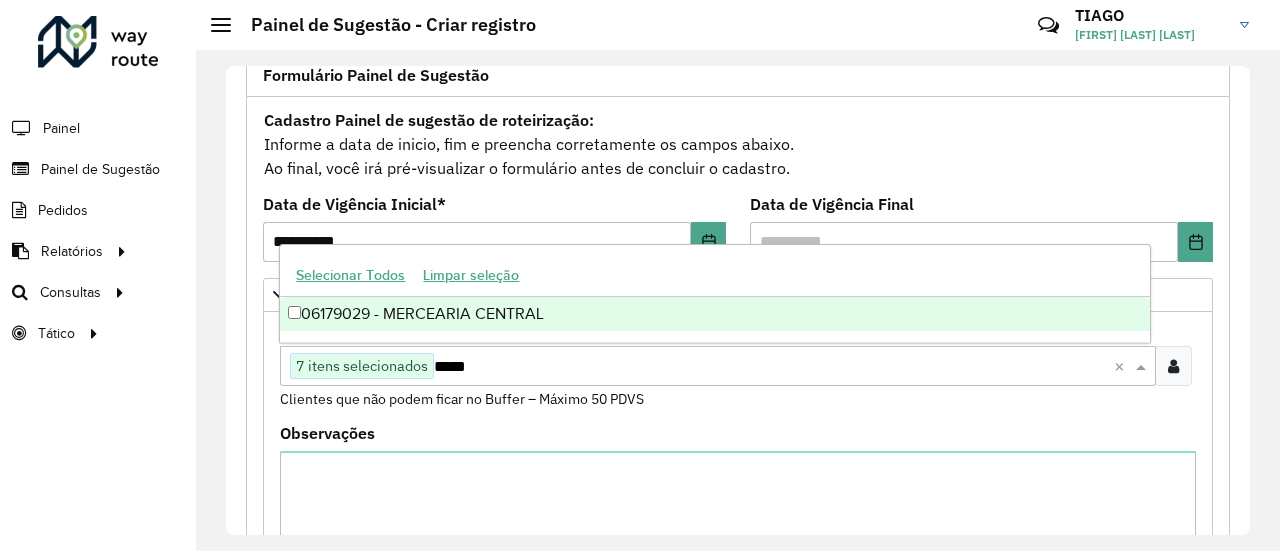 click on "06179029 - MERCEARIA CENTRAL" at bounding box center (714, 314) 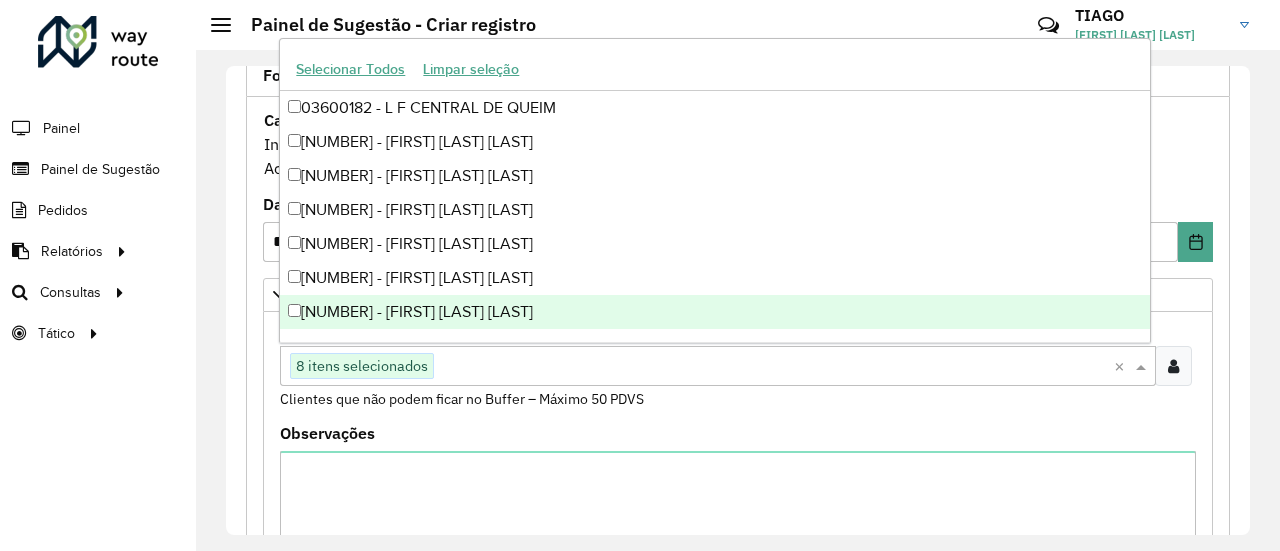 paste on "*****" 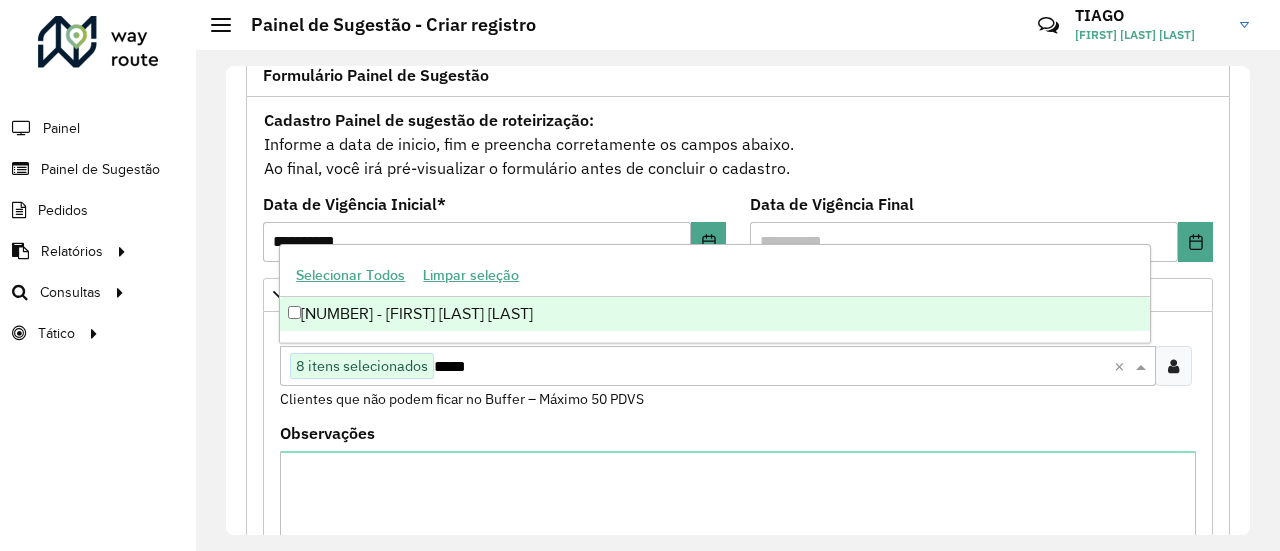 click on "[NUMBER] - [FIRST] [LAST] [LAST]" at bounding box center (714, 314) 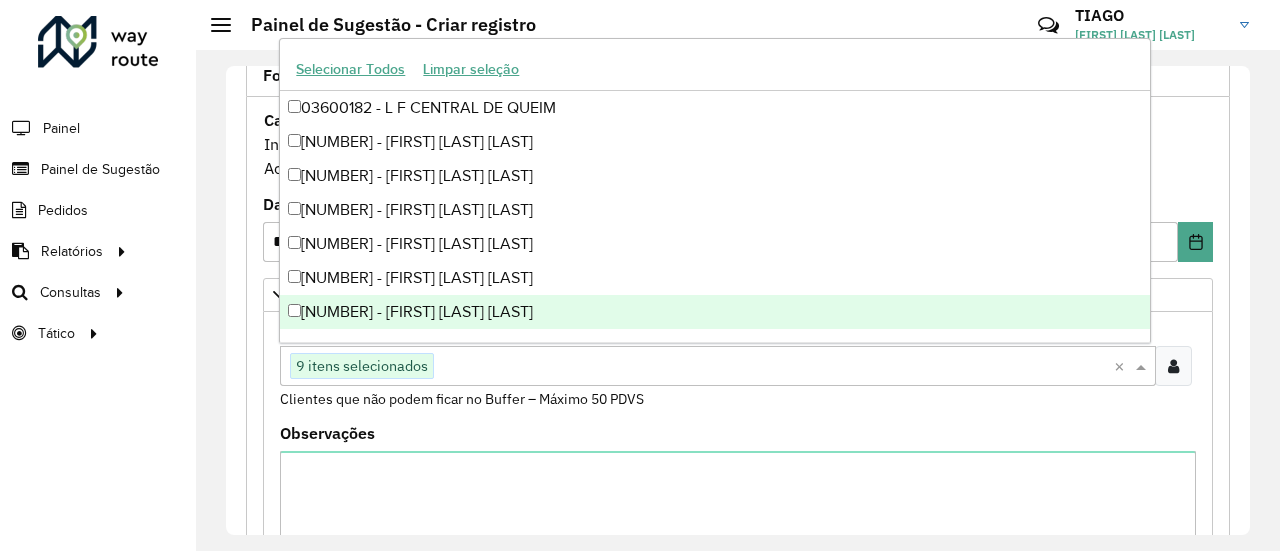 paste on "*****" 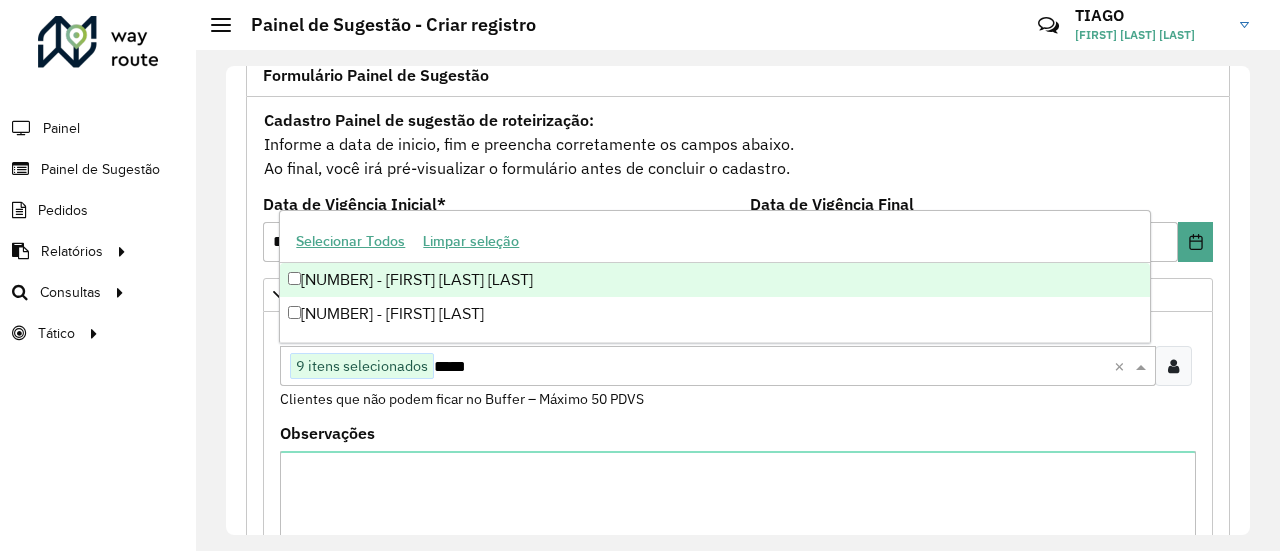 click on "[NUMBER] - [FIRST] [LAST] [LAST]" at bounding box center [714, 280] 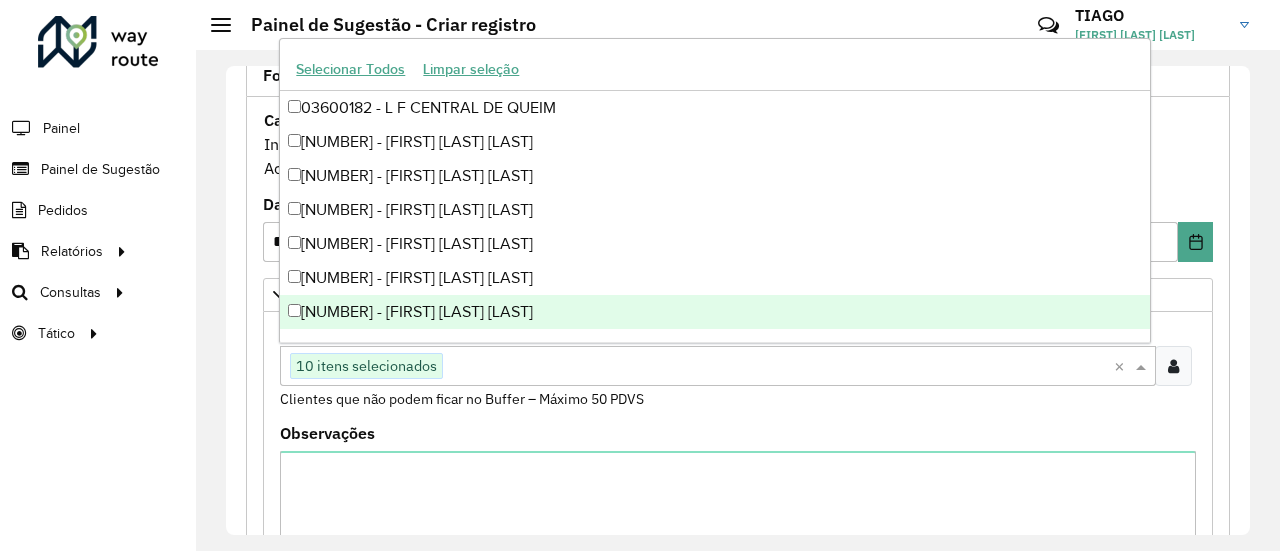 paste on "****" 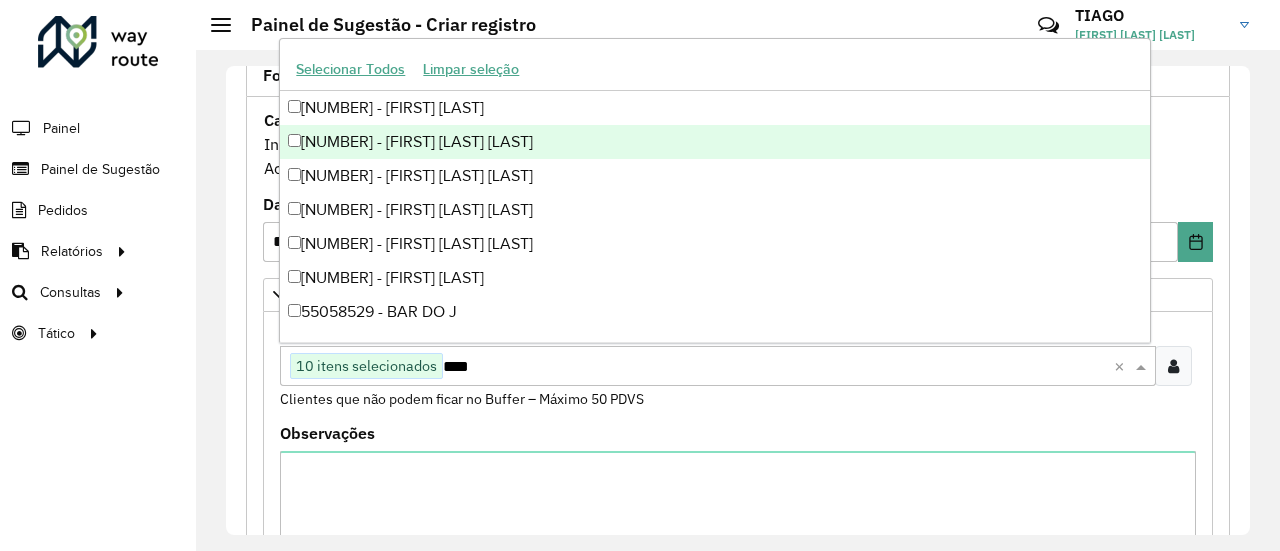click on "[NUMBER] - [FIRST] [LAST] [LAST]" at bounding box center [714, 142] 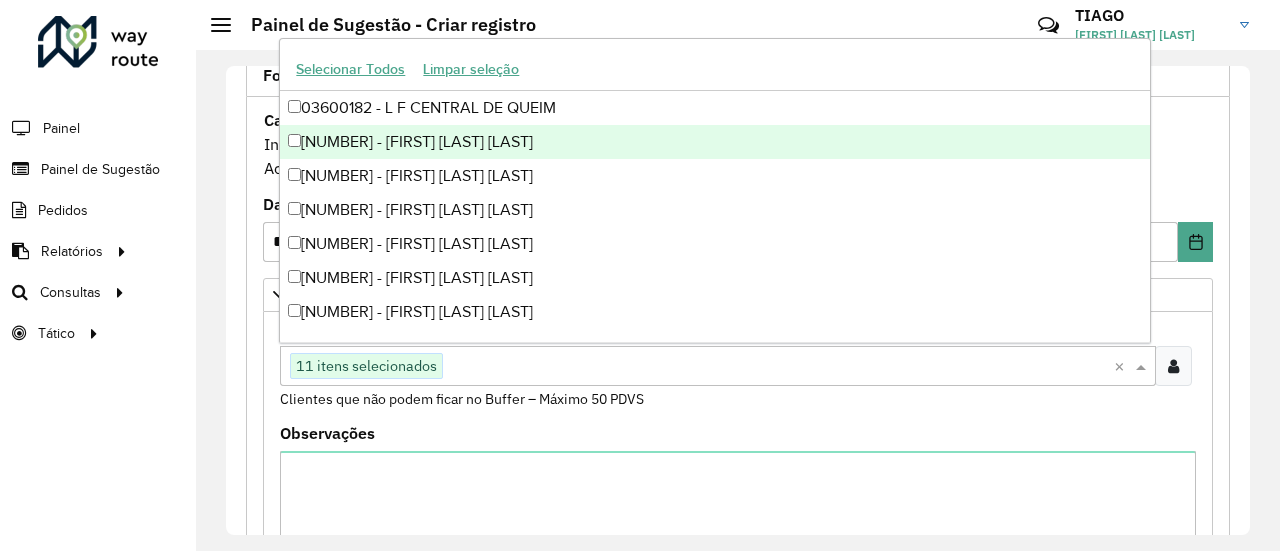 paste on "*****" 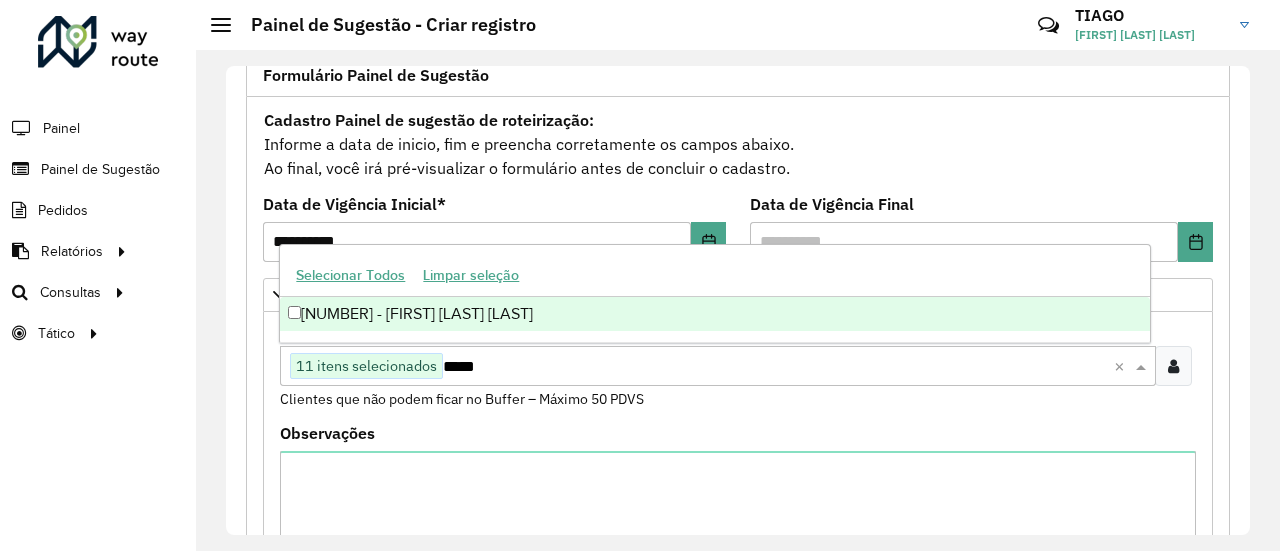 click on "[NUMBER] - [FIRST] [LAST] [LAST]" at bounding box center (714, 314) 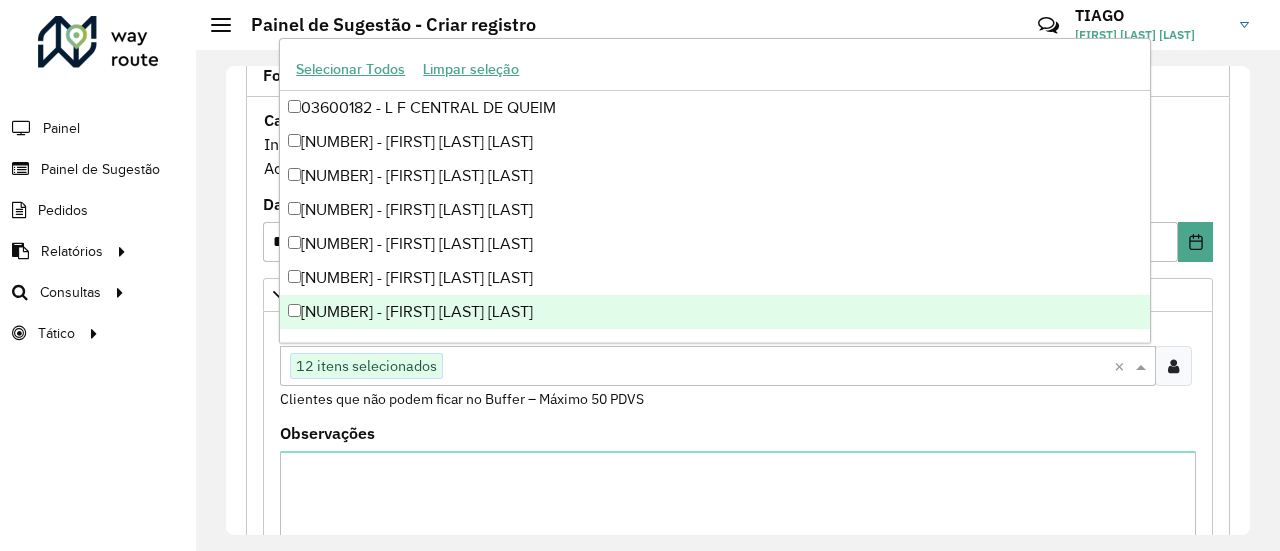 paste on "*****" 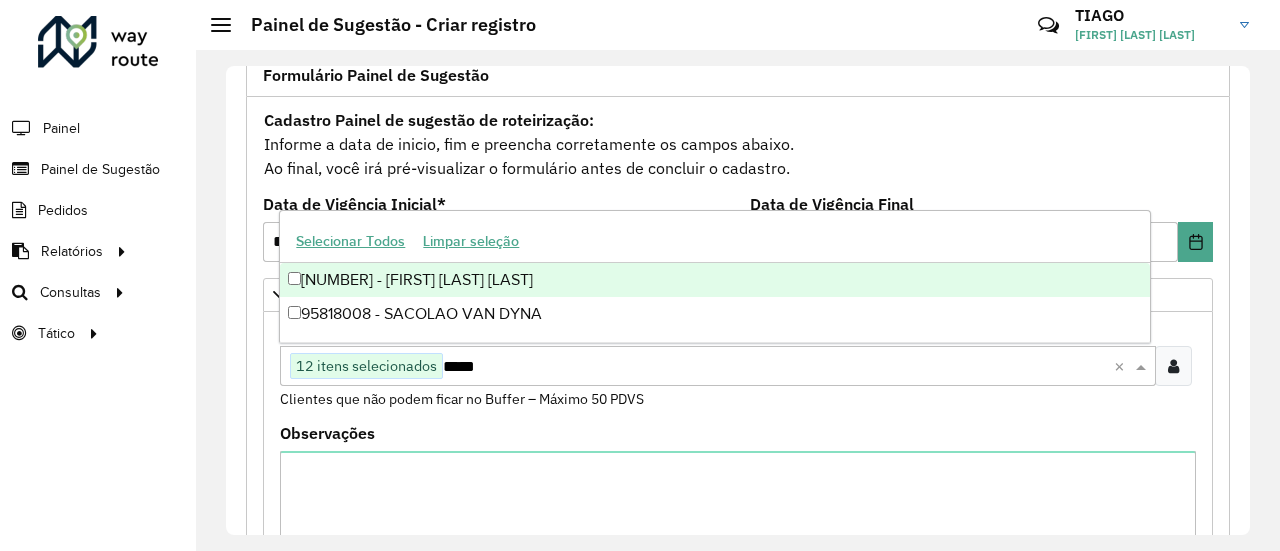 click on "[NUMBER] - [FIRST] [LAST] [LAST]" at bounding box center (714, 280) 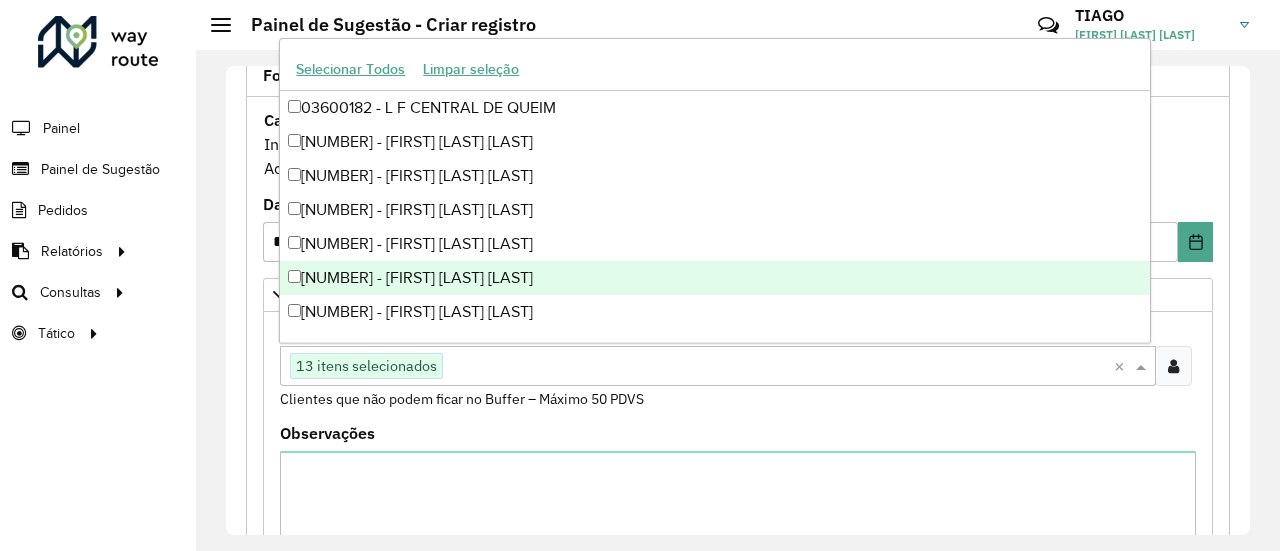 paste on "*****" 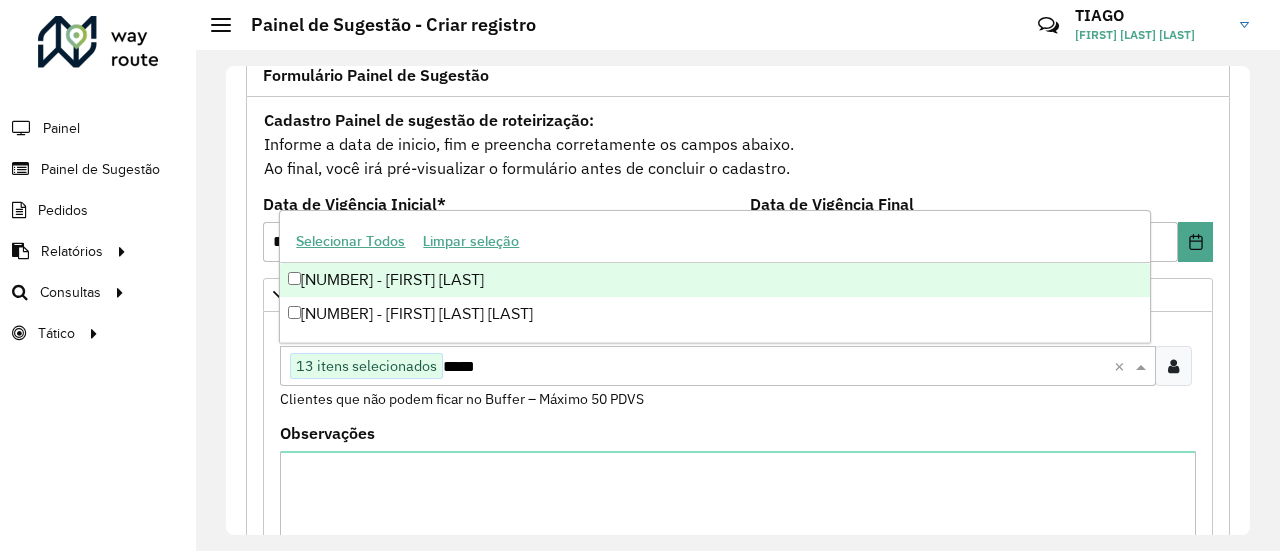 click on "[NUMBER] - [FIRST] [LAST]" at bounding box center (714, 280) 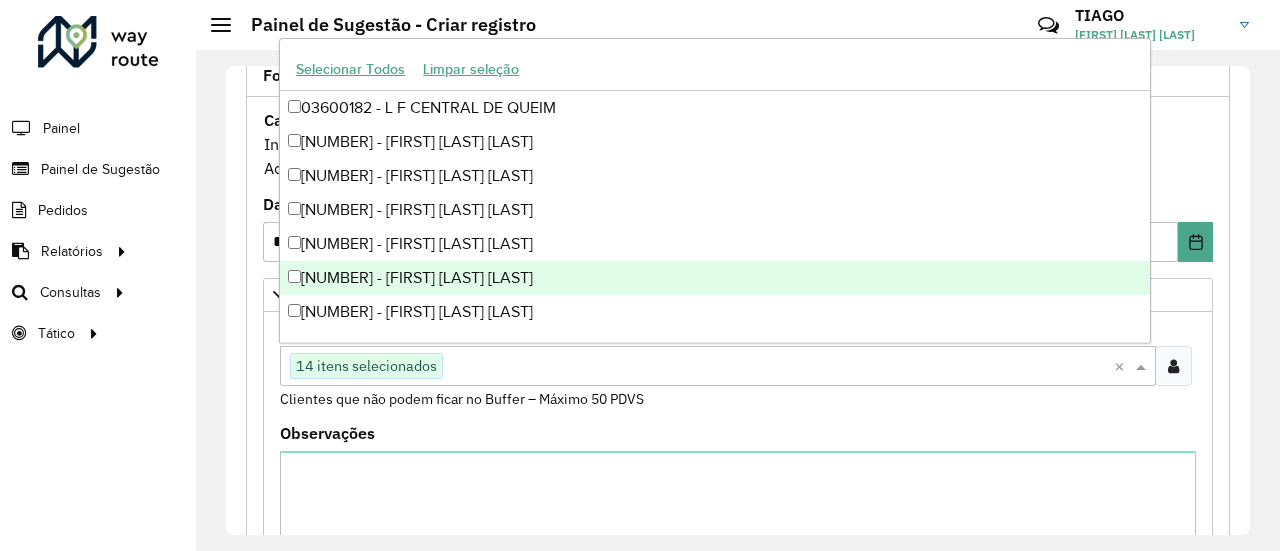 paste on "*****" 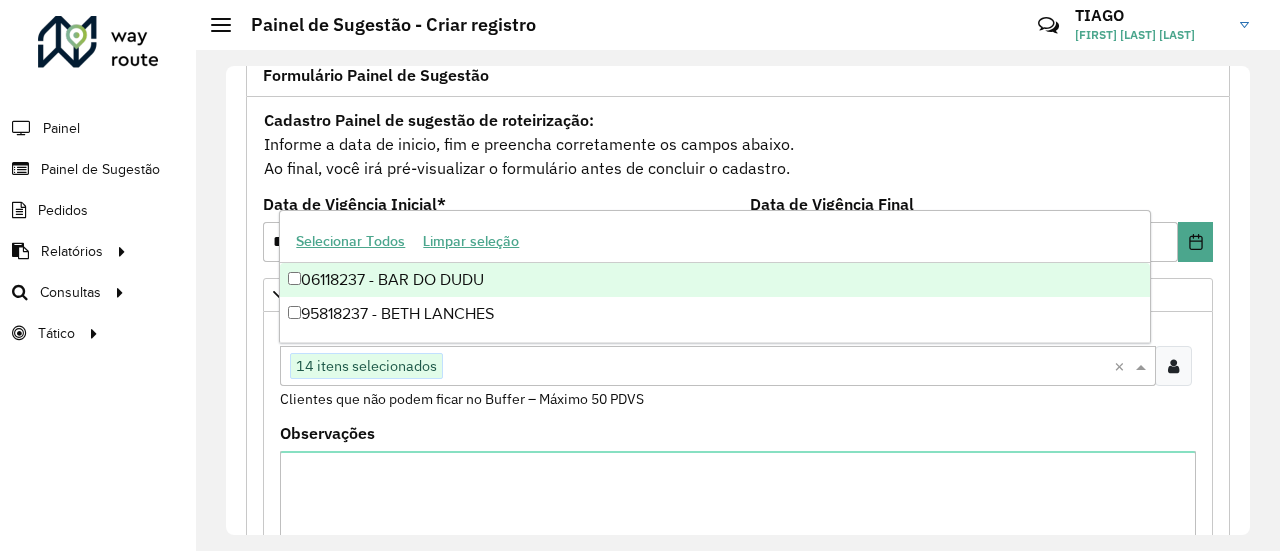 type on "*****" 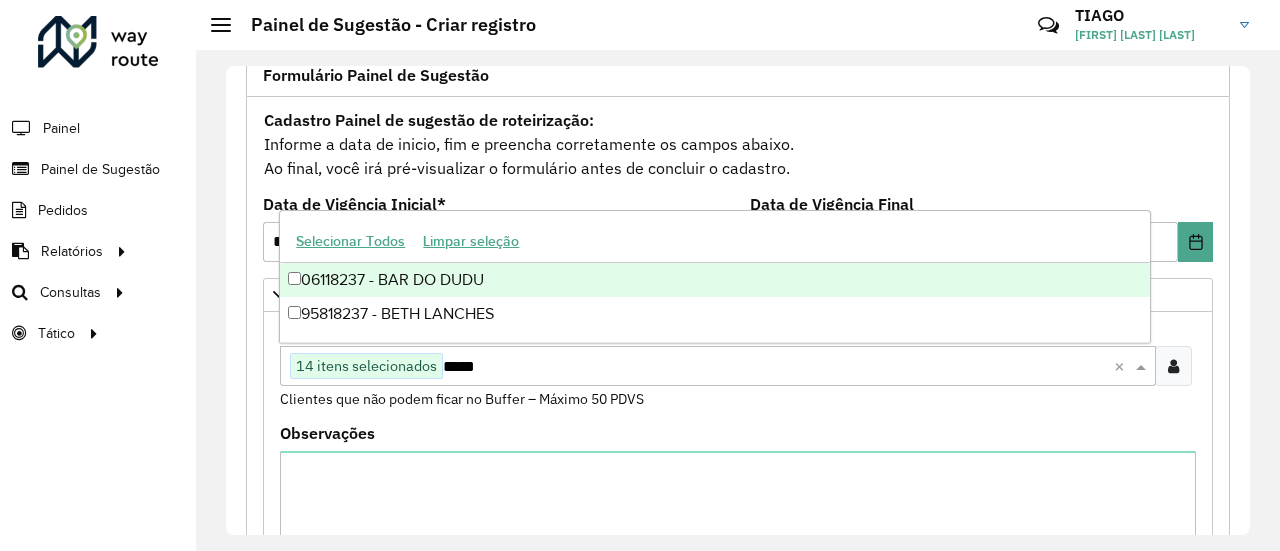 click on "06118237 - BAR DO DUDU" at bounding box center [714, 280] 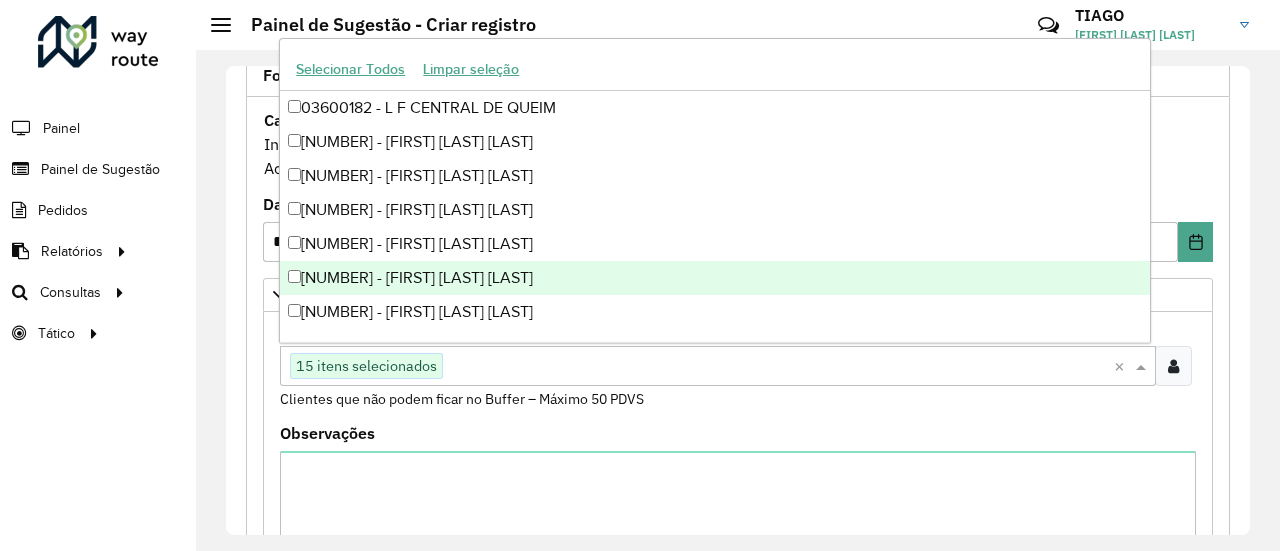 paste on "****" 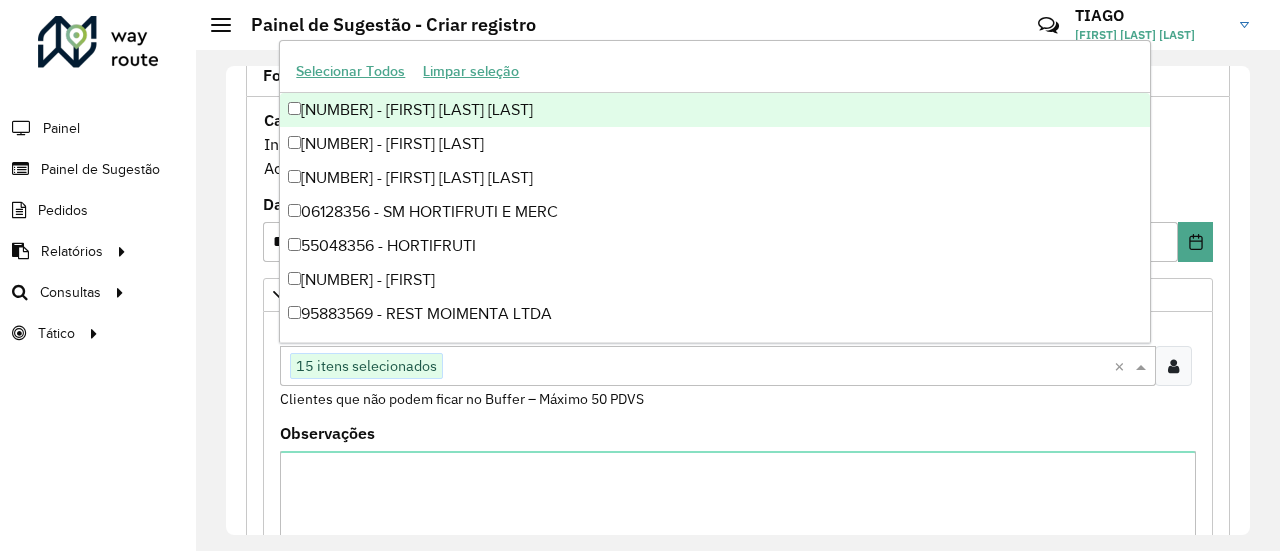 type on "****" 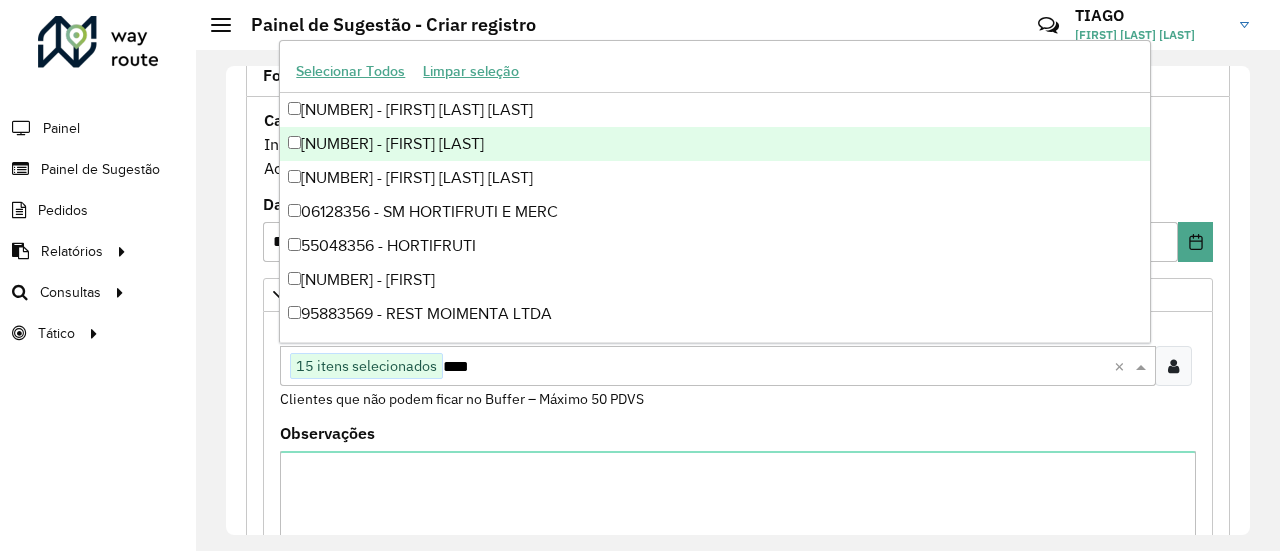 click on "[NUMBER] - [FIRST] [LAST]" at bounding box center (714, 144) 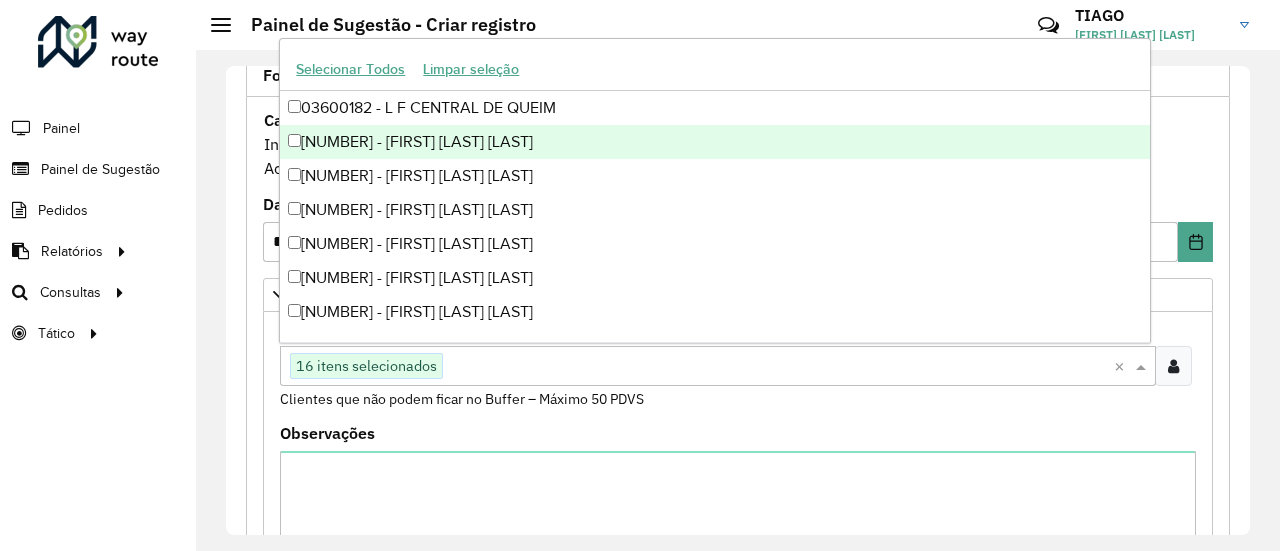 paste on "*****" 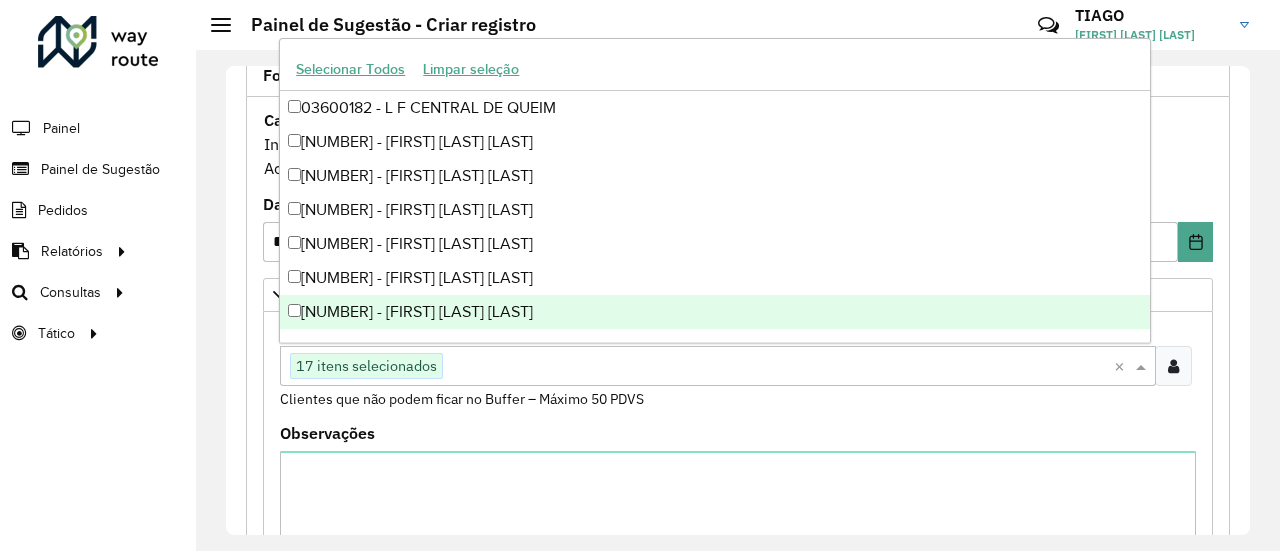 click at bounding box center [778, 367] 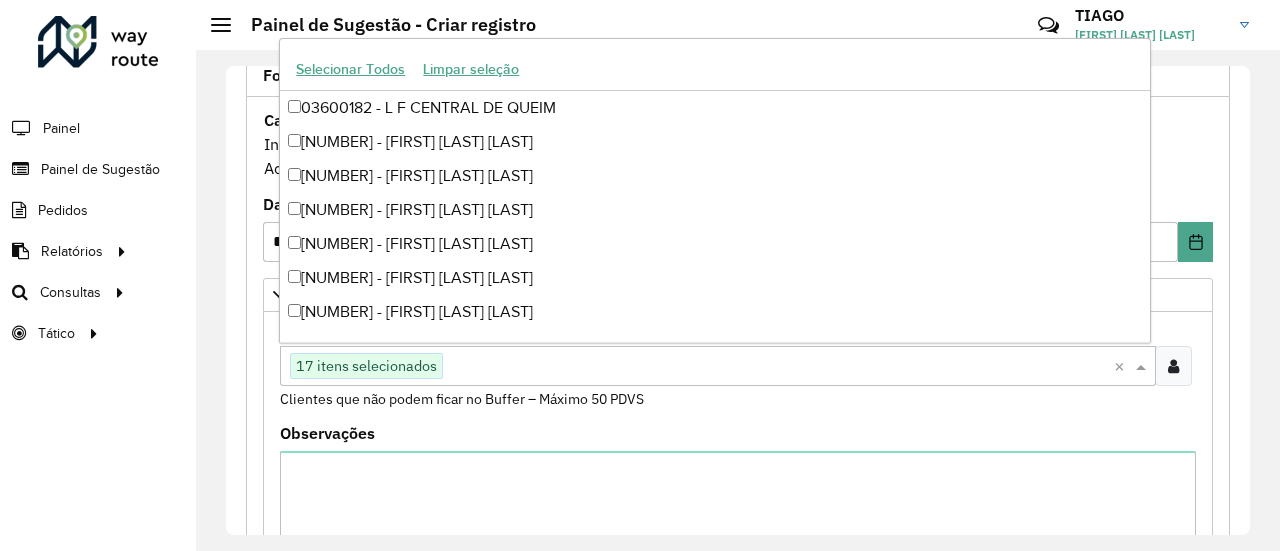 paste on "*****" 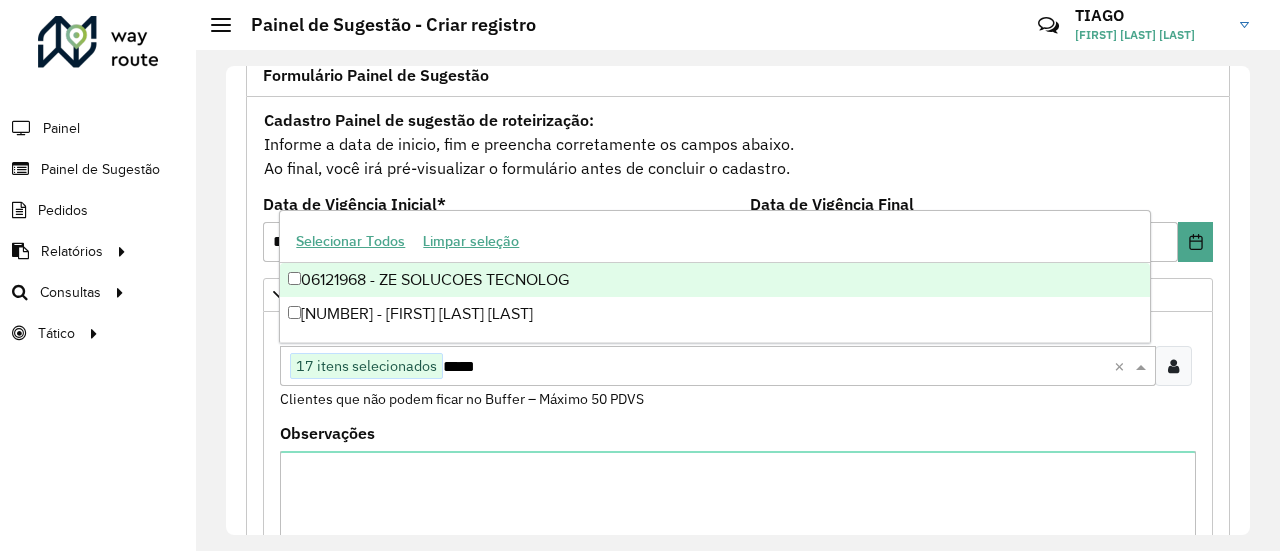 click on "06121968 - ZE SOLUCOES TECNOLOG" at bounding box center (714, 280) 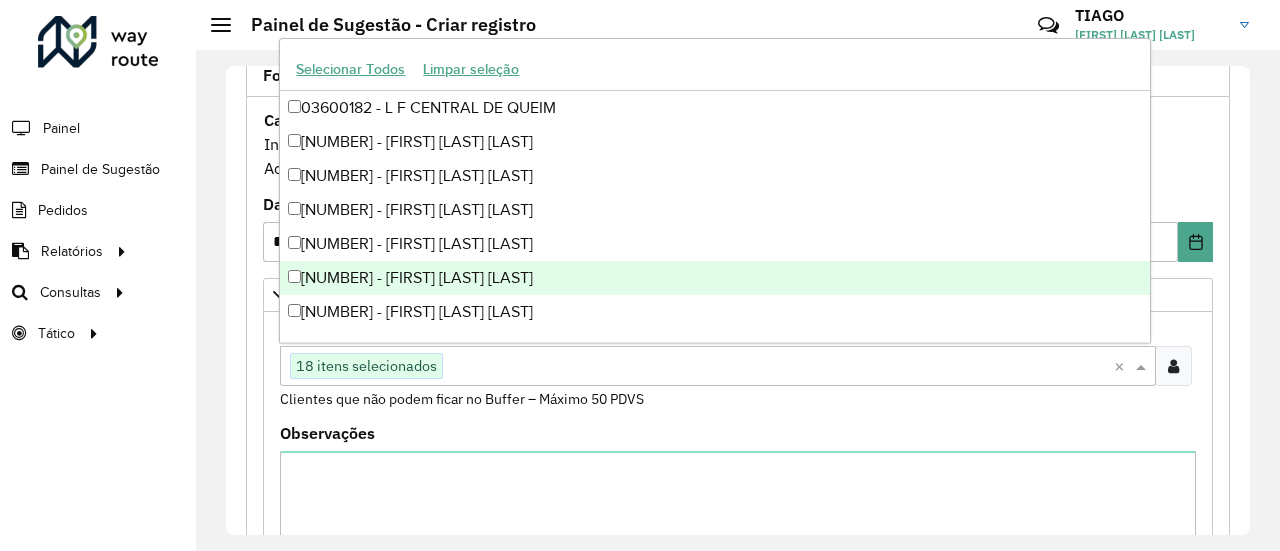 paste on "*****" 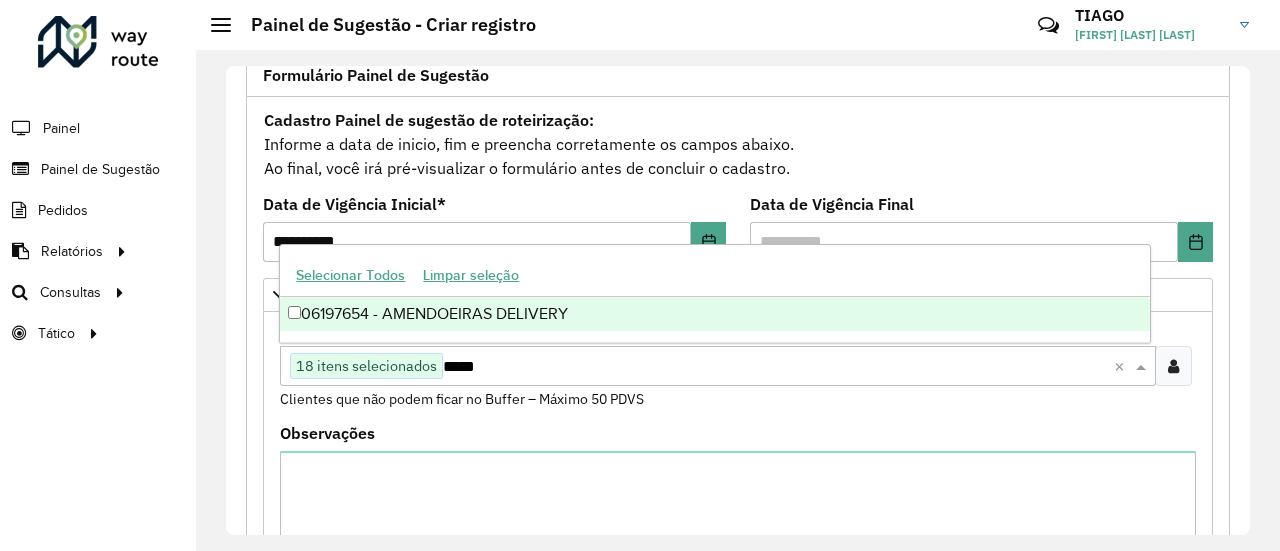 click on "06197654 - AMENDOEIRAS DELIVERY" at bounding box center [714, 314] 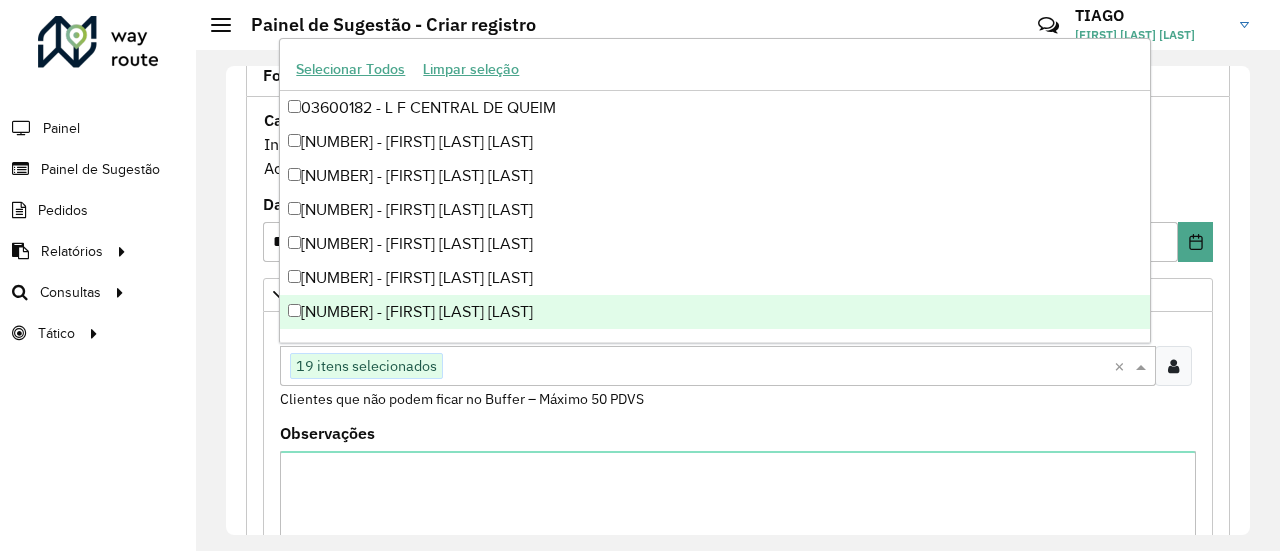 paste on "*****" 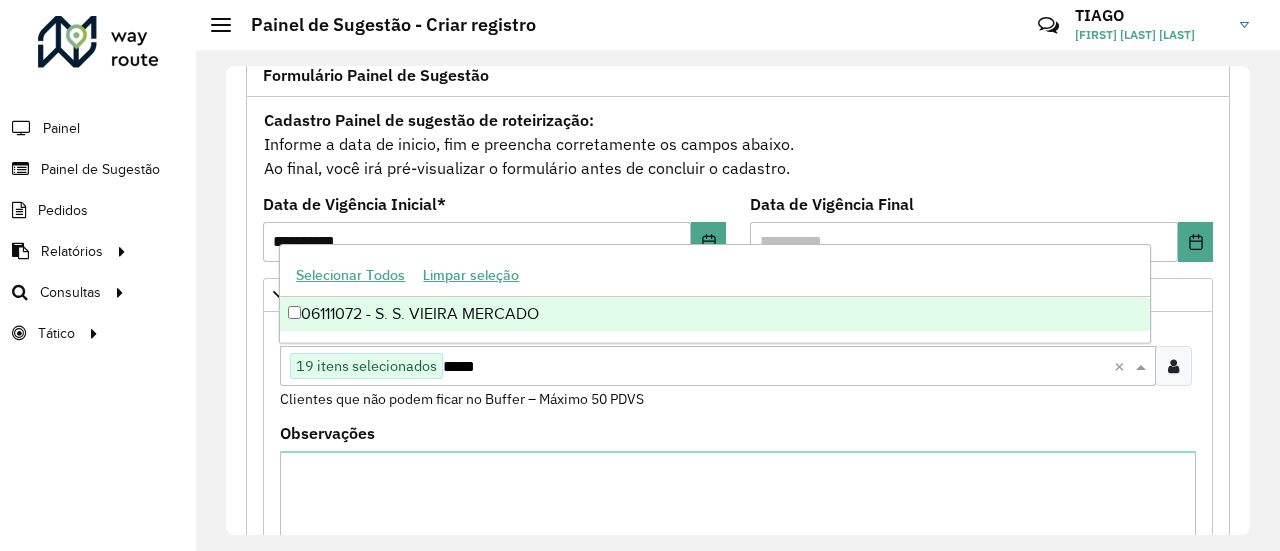 click on "06111072 - S. S. VIEIRA MERCADO" at bounding box center (714, 314) 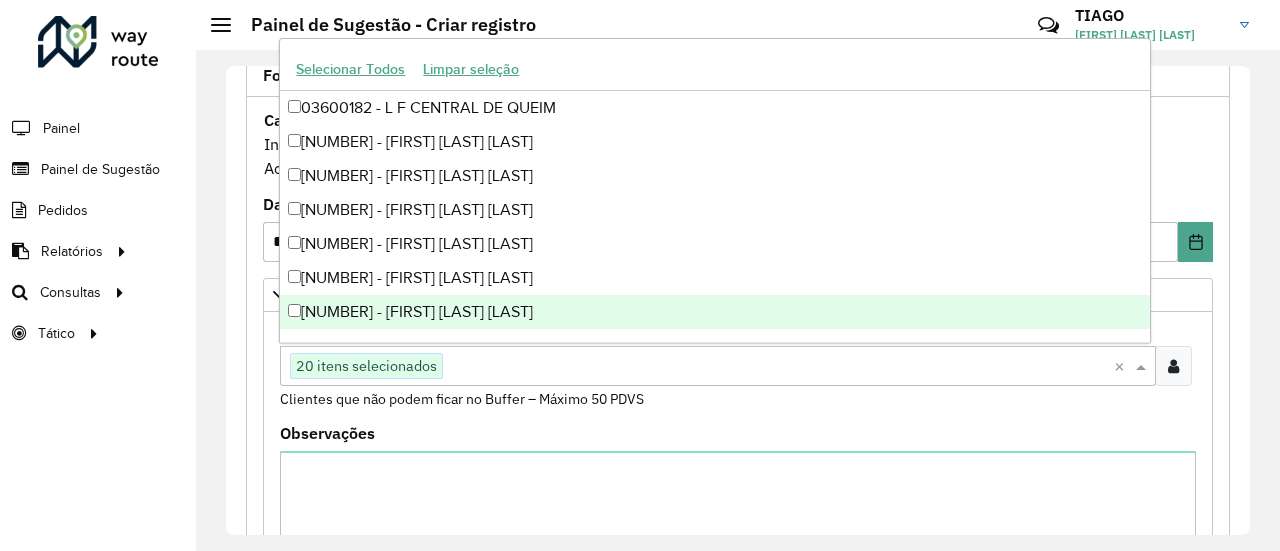 paste on "*****" 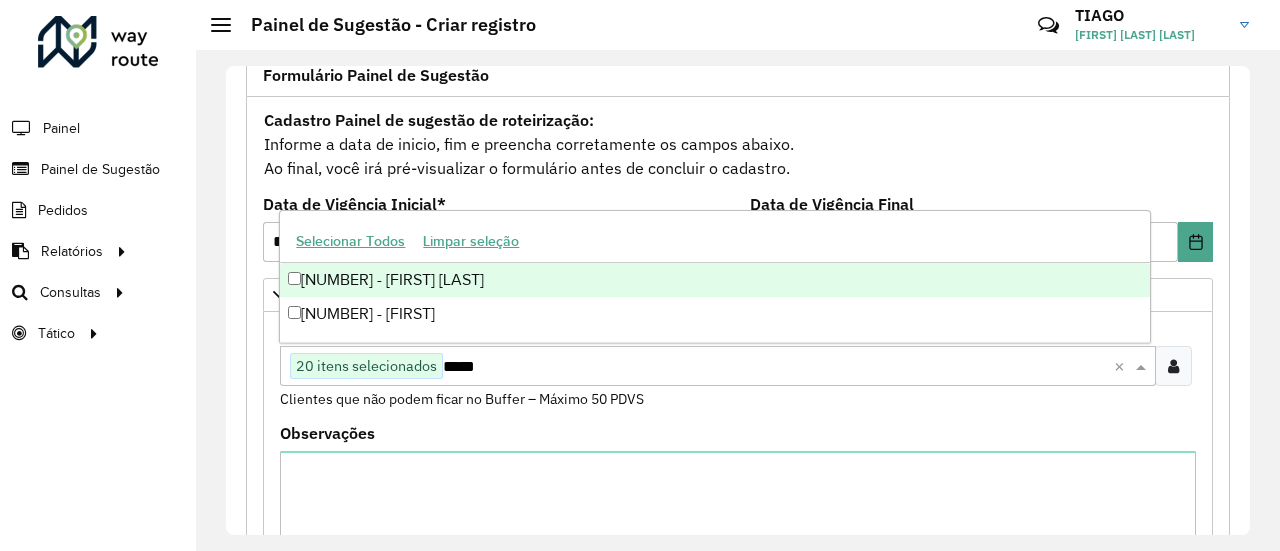 click on "[NUMBER] - [FIRST] [LAST]" at bounding box center [714, 280] 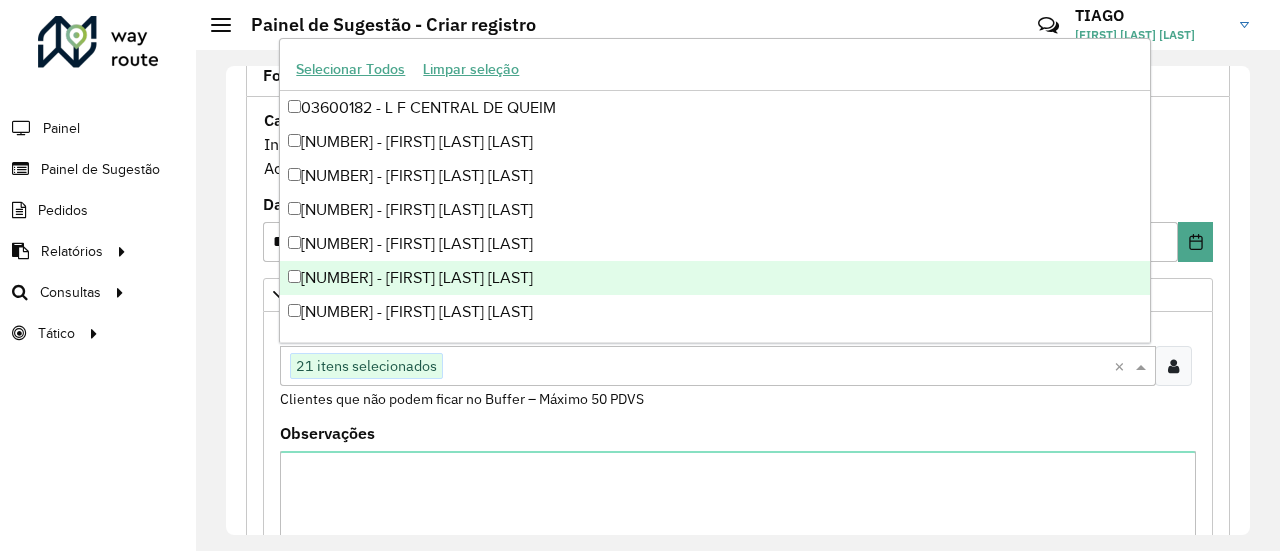 paste on "*****" 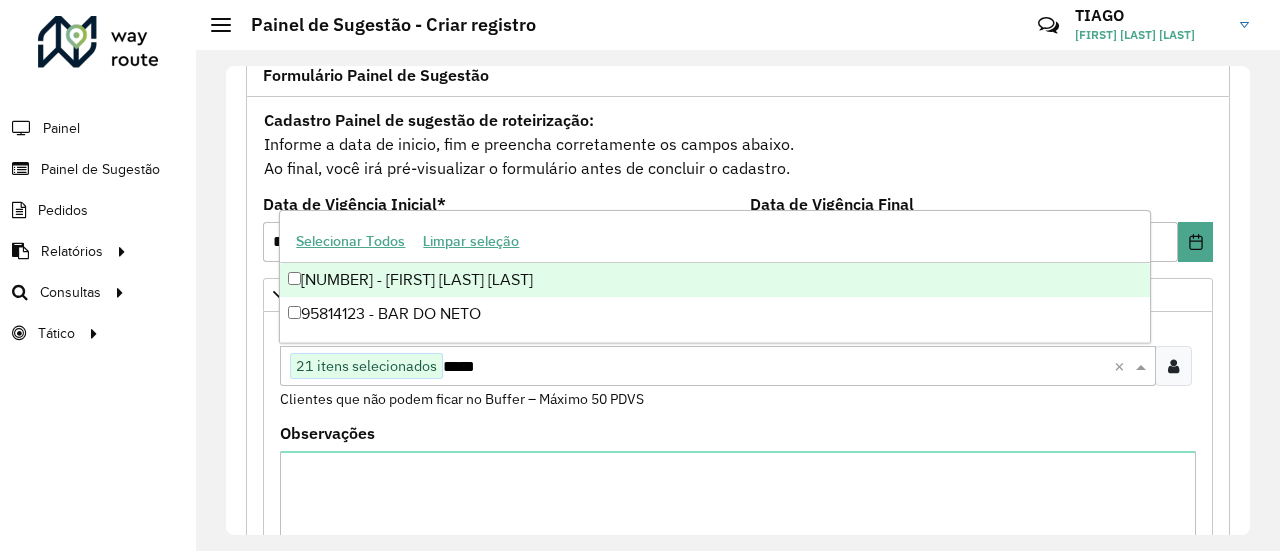 click on "[NUMBER] - [FIRST] [LAST] [LAST]" at bounding box center [714, 280] 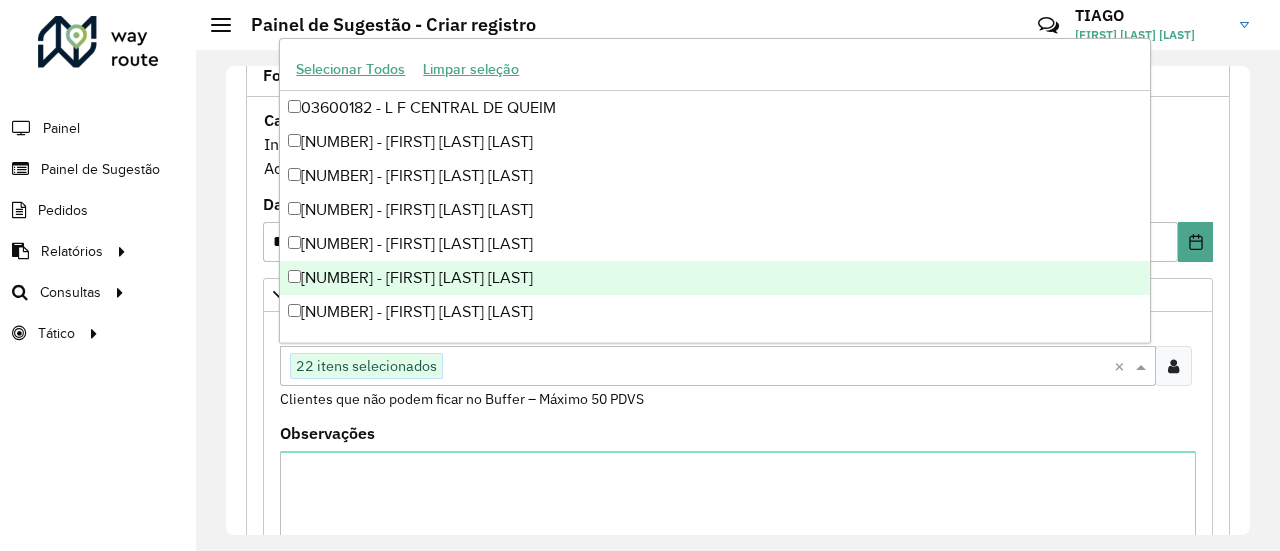 paste on "*****" 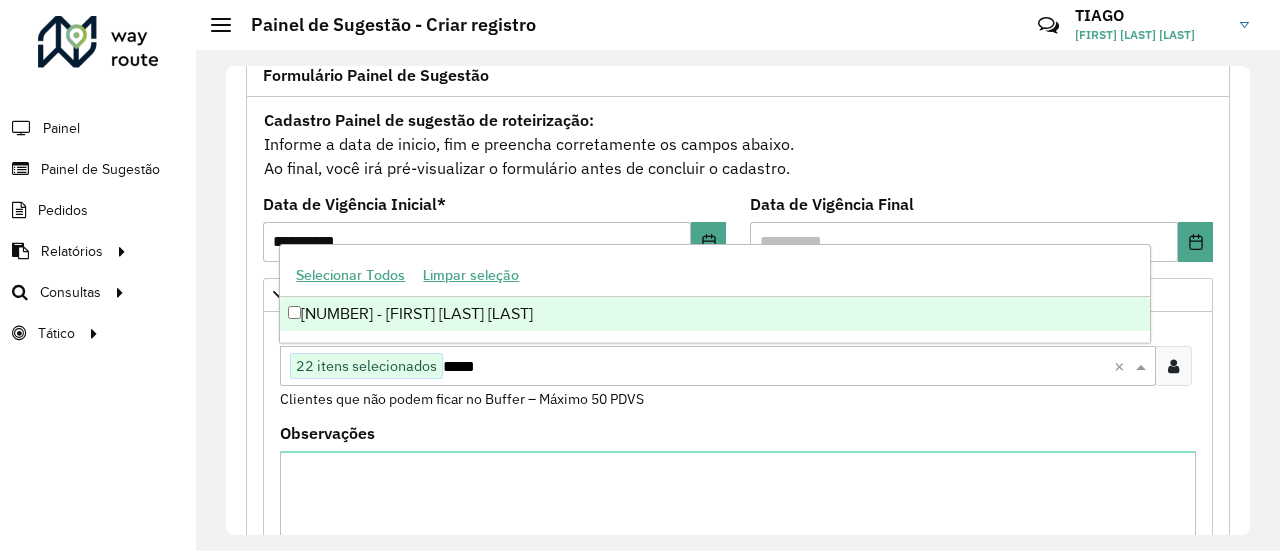 click on "[NUMBER] - [FIRST] [LAST] [LAST]" at bounding box center (714, 314) 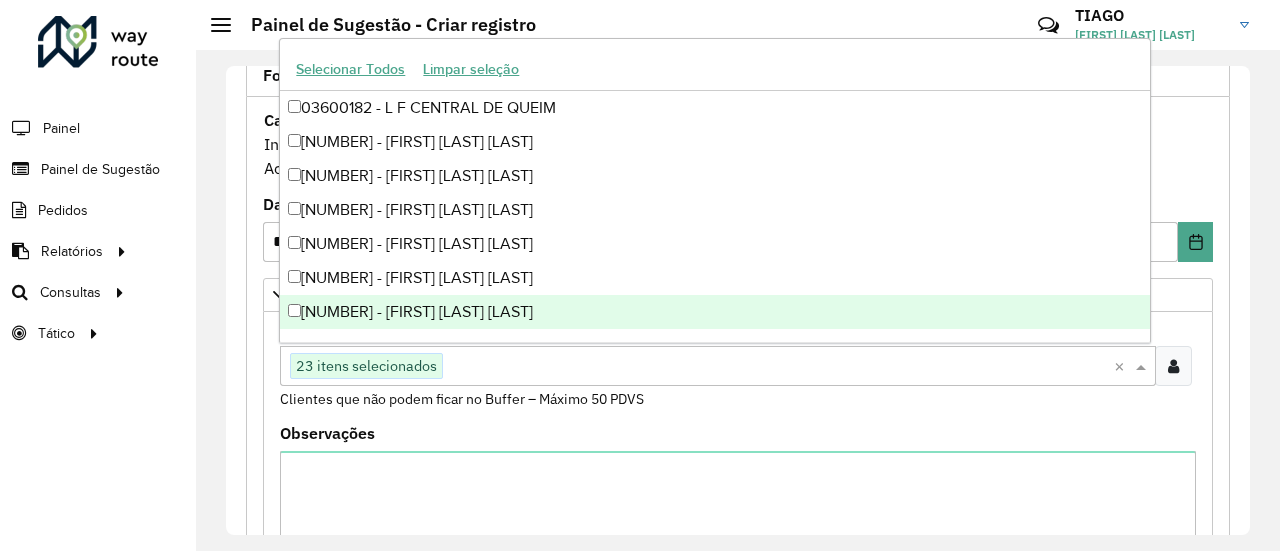 paste on "*****" 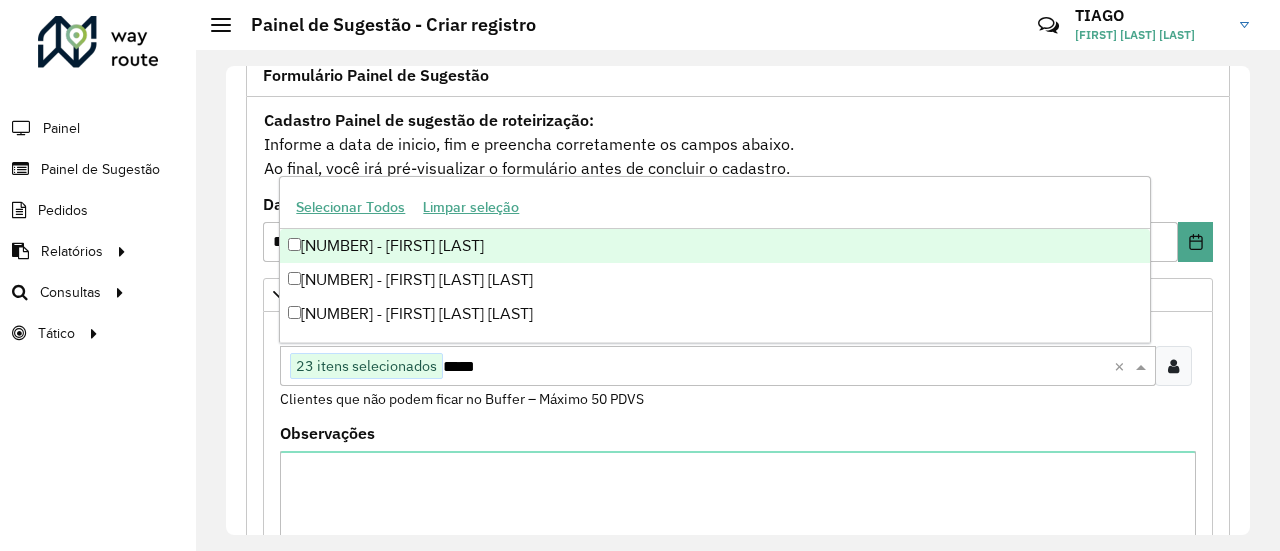click on "[NUMBER] - [FIRST] [LAST]" at bounding box center (714, 246) 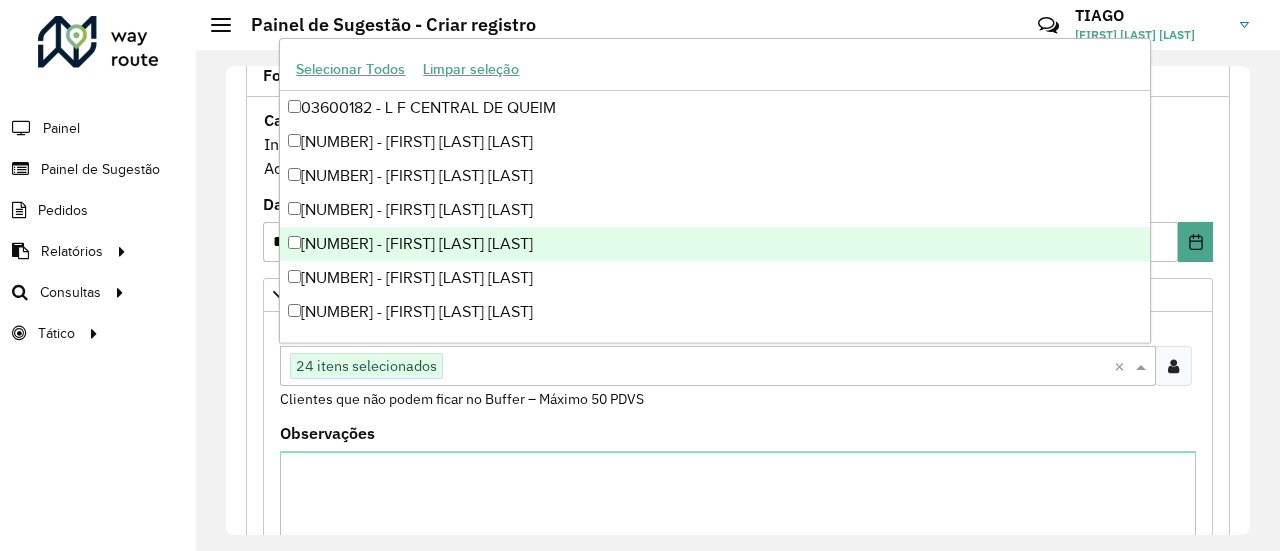paste on "*****" 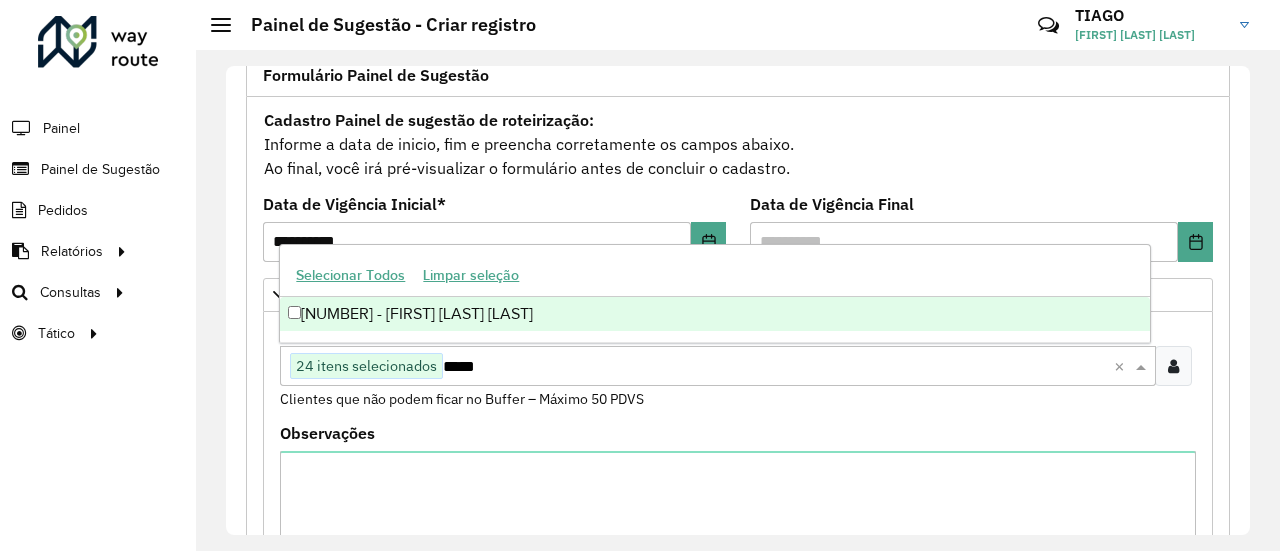 click on "[NUMBER] - [FIRST] [LAST] [LAST]" at bounding box center [714, 314] 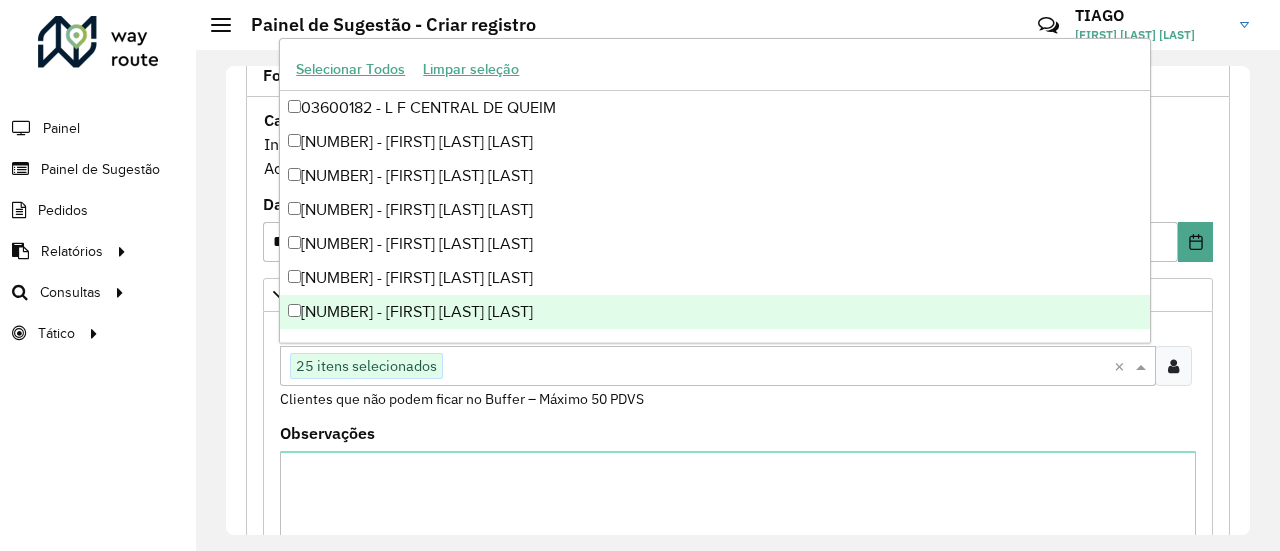 paste on "*****" 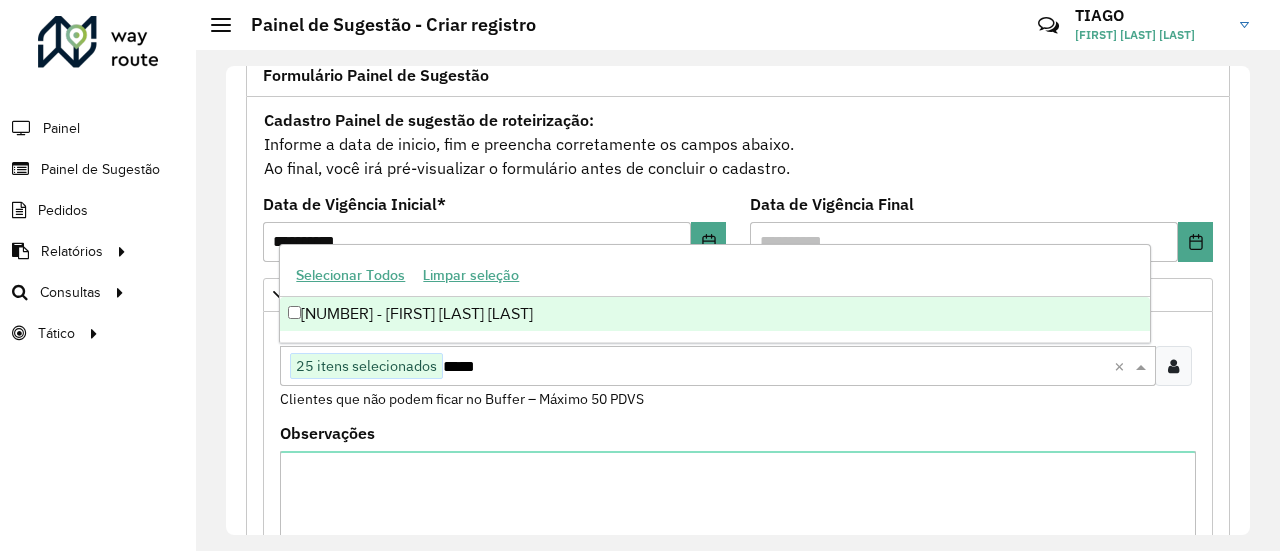 click on "[NUMBER] - [FIRST] [LAST] [LAST]" at bounding box center (714, 314) 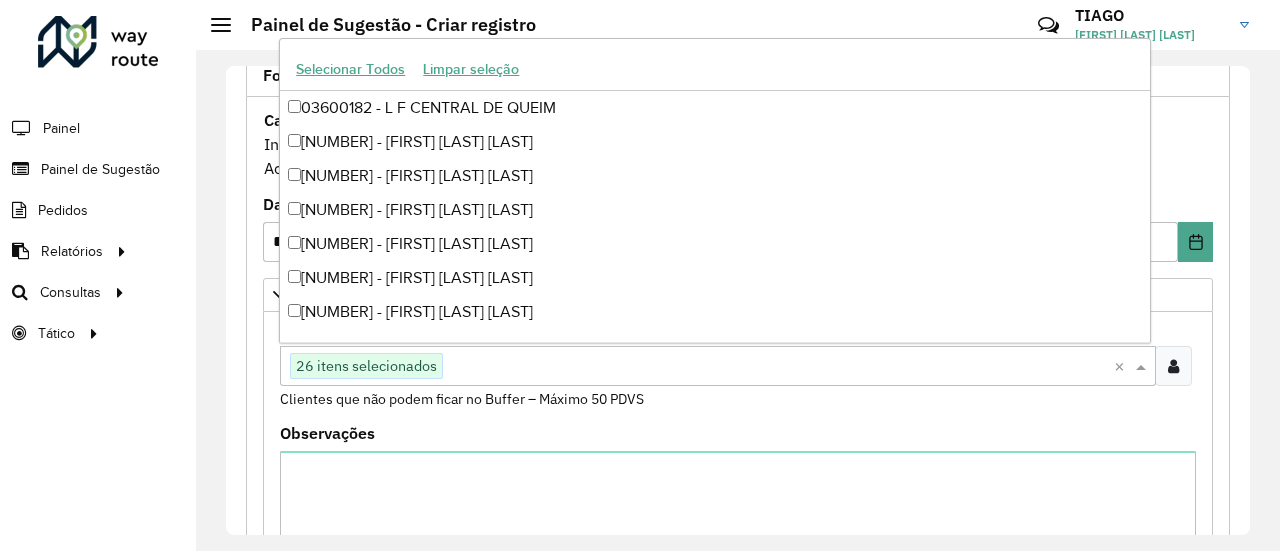 paste on "*****" 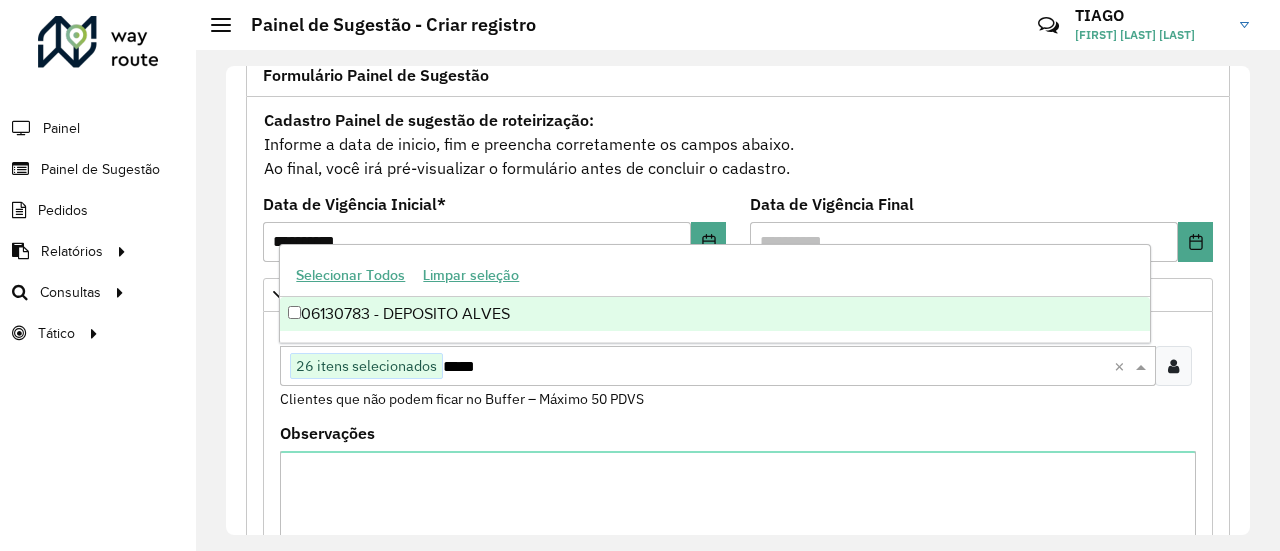 click on "06130783 - DEPOSITO ALVES" at bounding box center (714, 314) 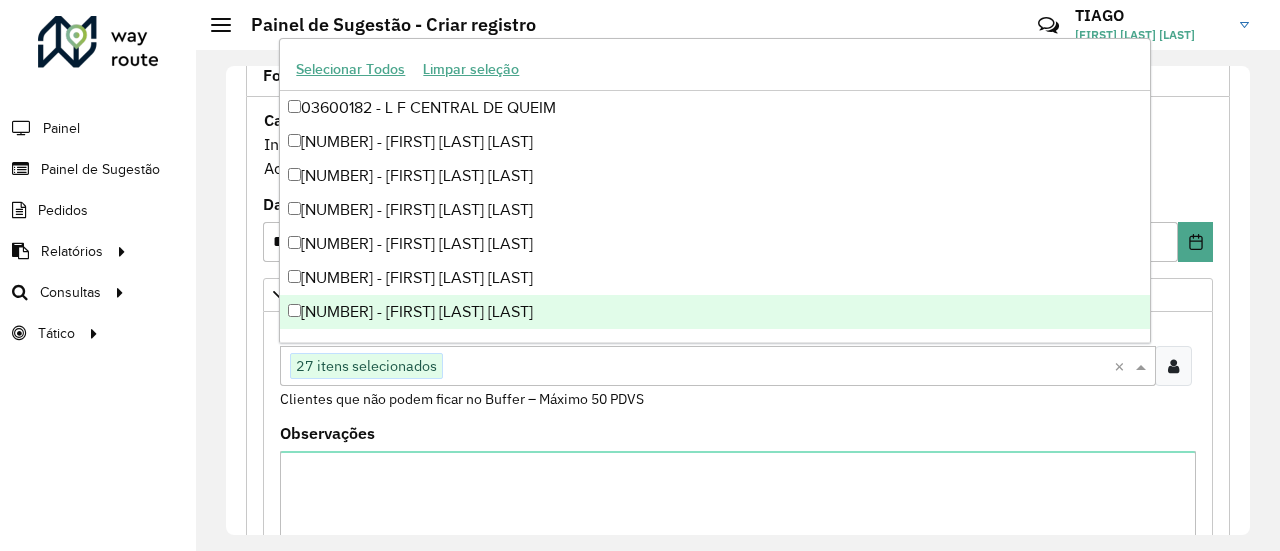 paste on "****" 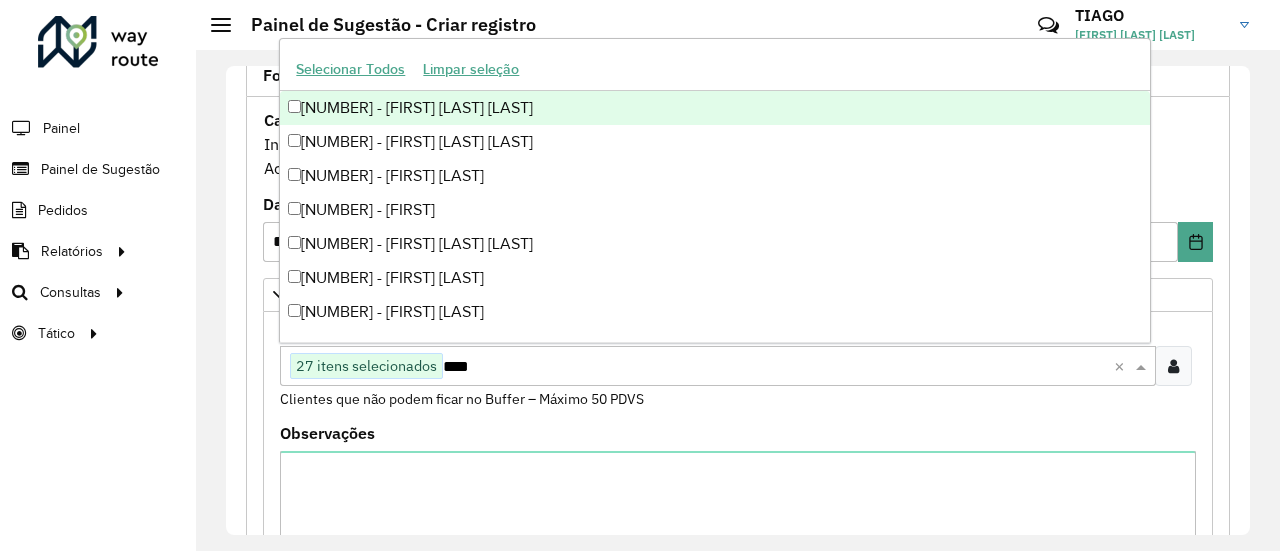 click on "[NUMBER] - [FIRST] [LAST] [LAST]" at bounding box center [714, 108] 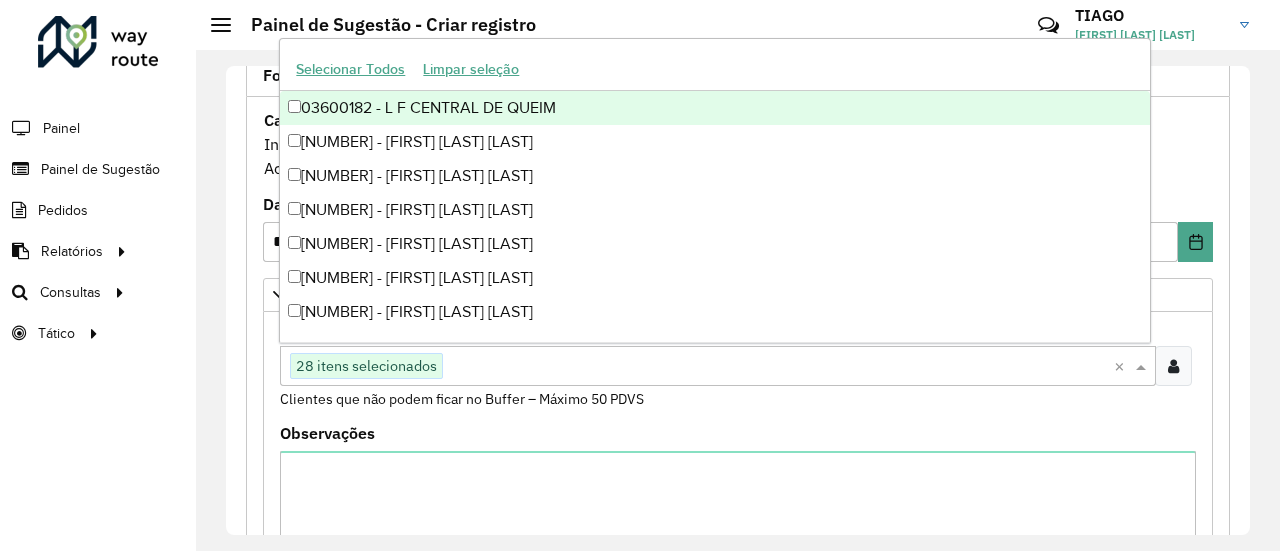 paste on "*****" 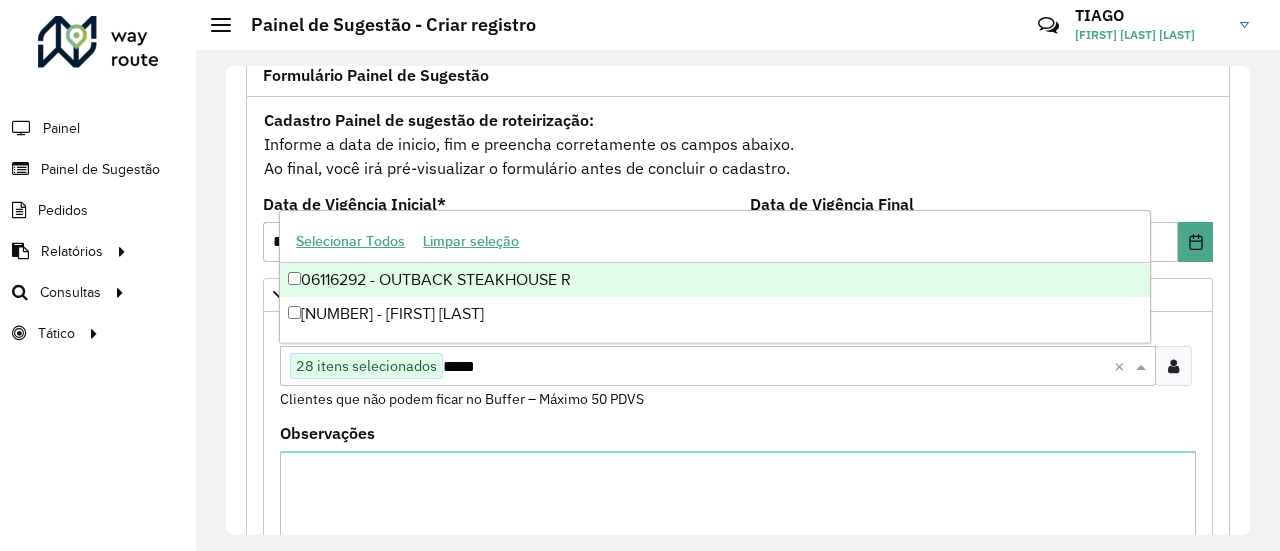 click on "06116292 - OUTBACK STEAKHOUSE R" at bounding box center (714, 280) 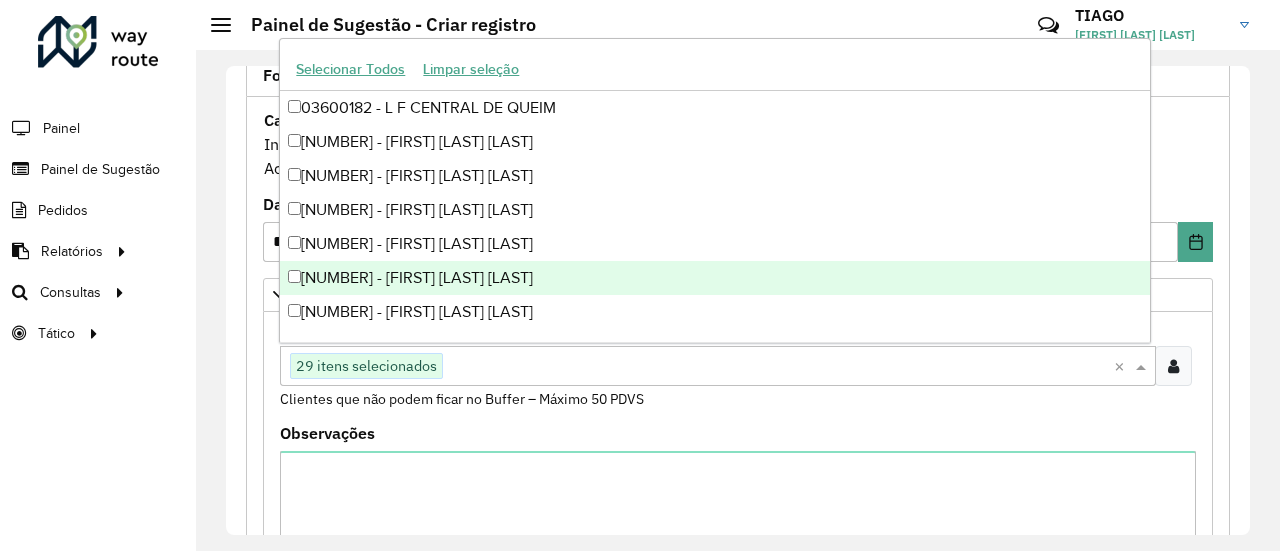 paste on "*****" 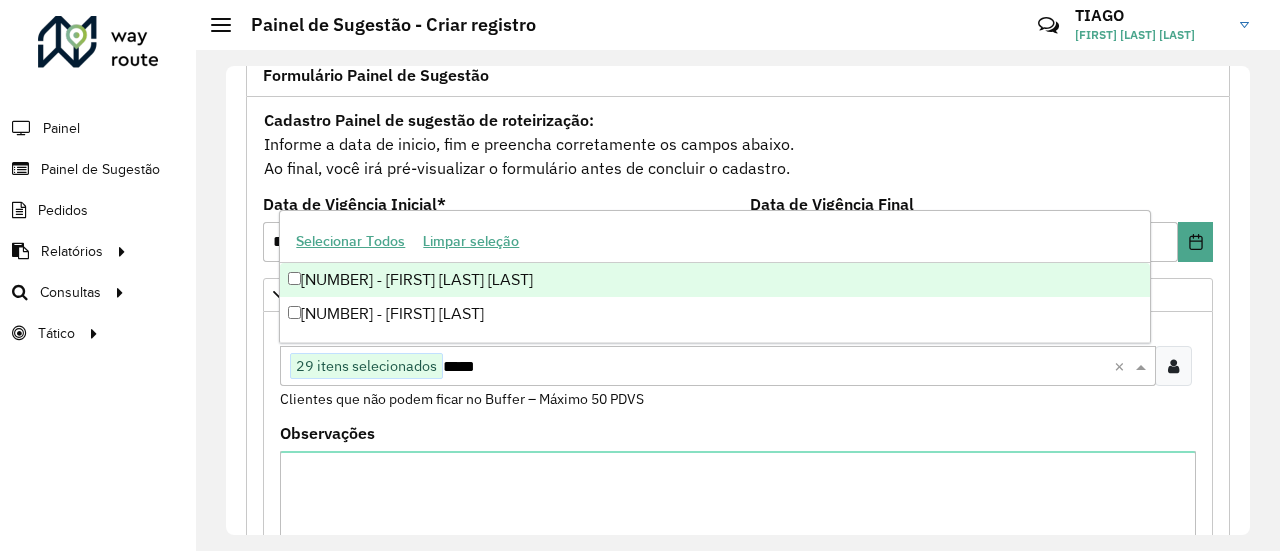 click on "[NUMBER] - [FIRST] [LAST] [LAST]" at bounding box center (714, 280) 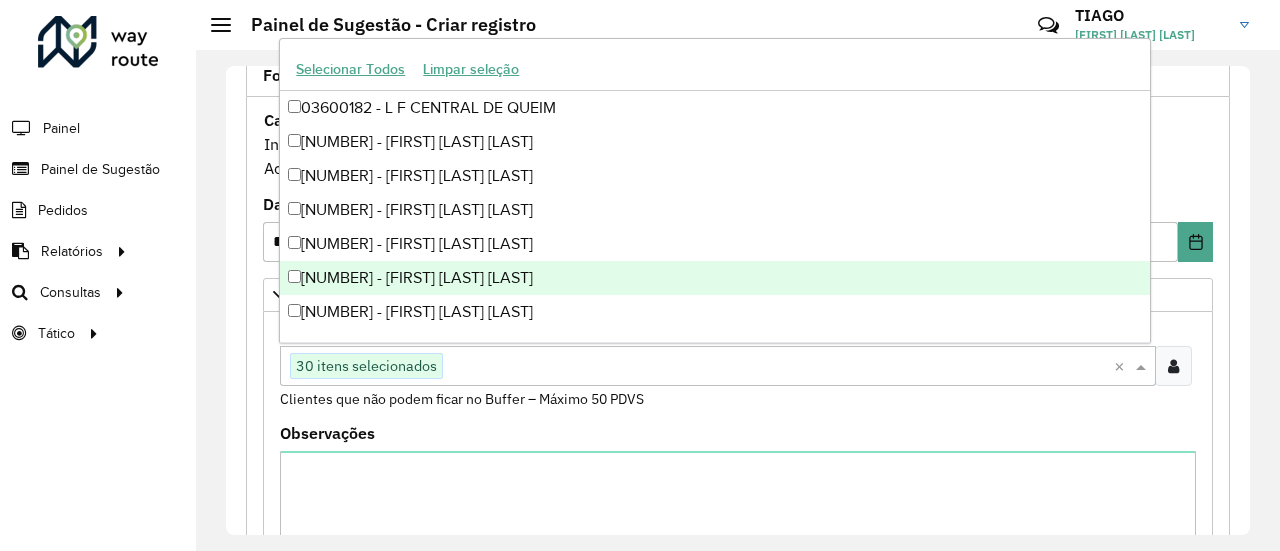 paste on "*****" 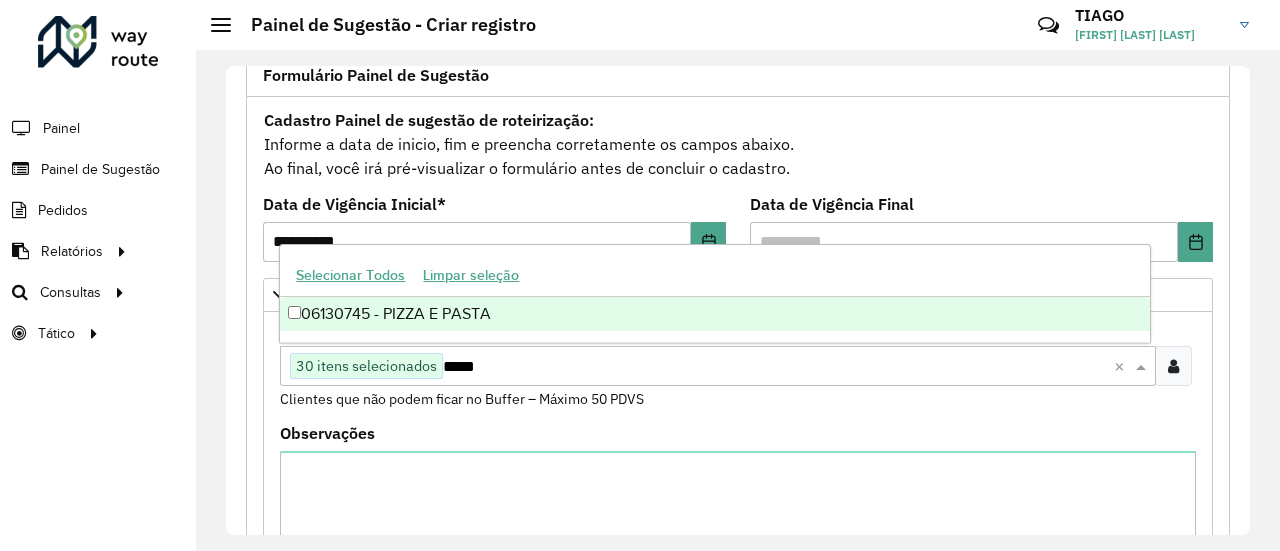click on "06130745 - PIZZA E PASTA" at bounding box center [714, 314] 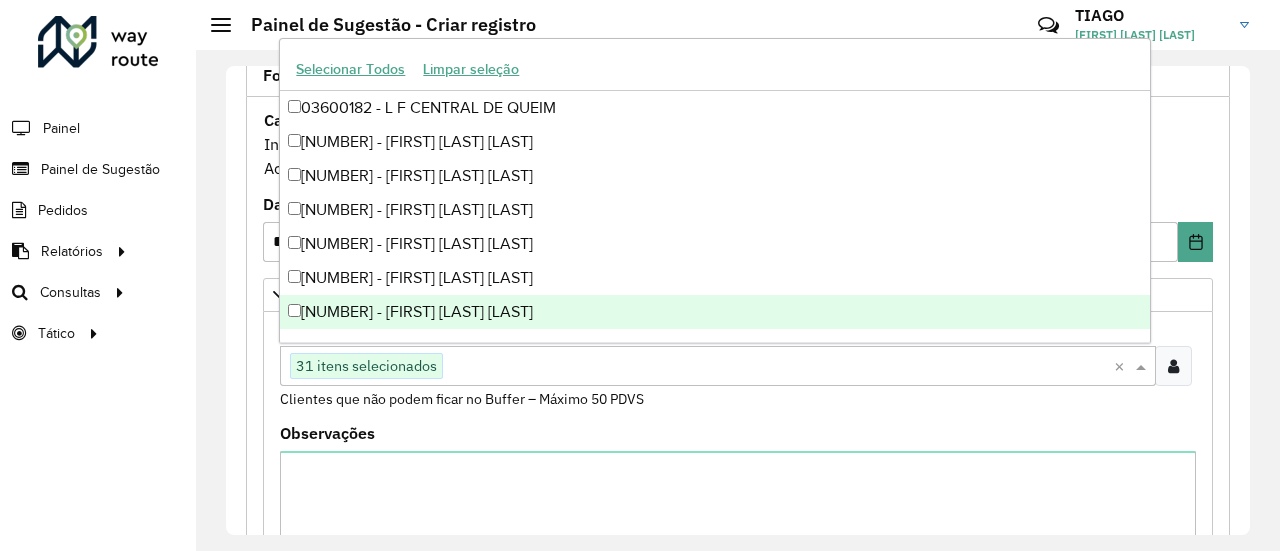 paste on "****" 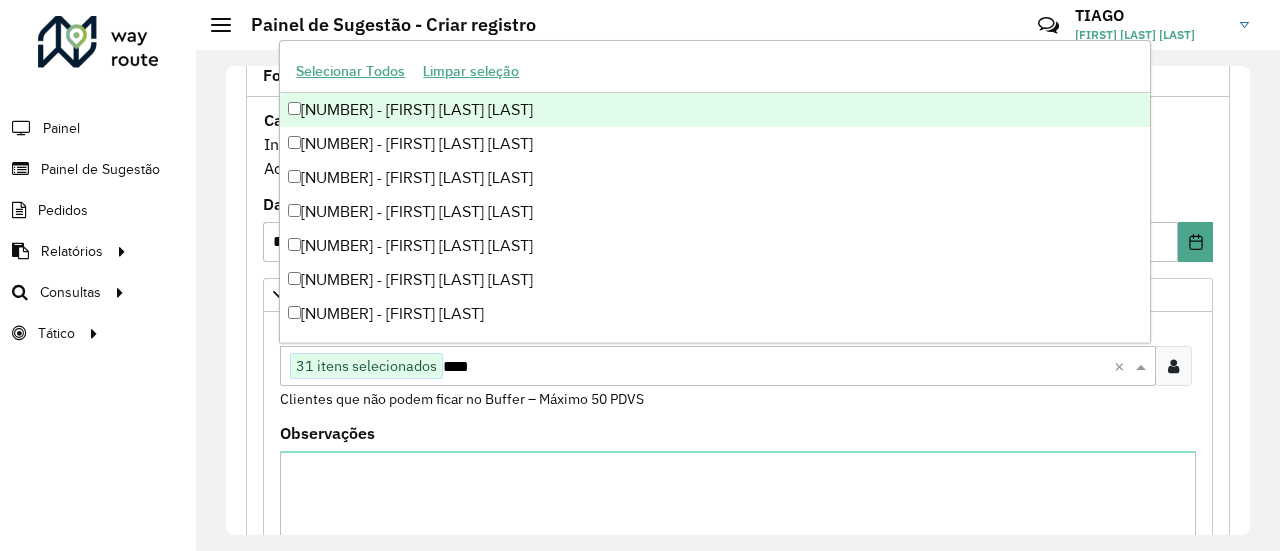 click on "[NUMBER] - [FIRST] [LAST] [LAST]" at bounding box center (714, 110) 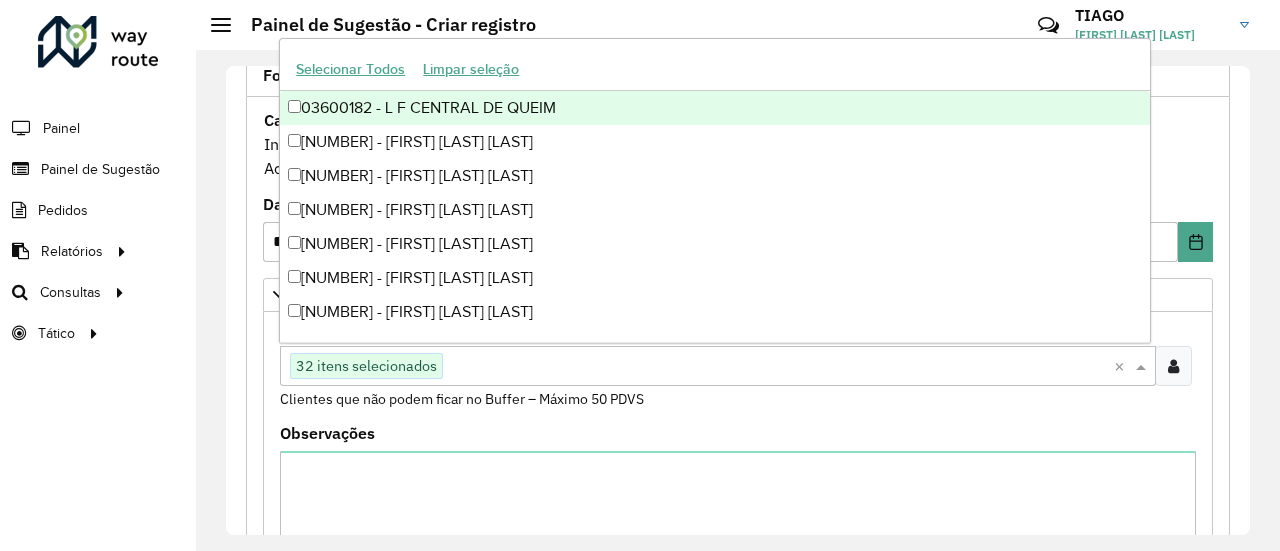 paste on "*****" 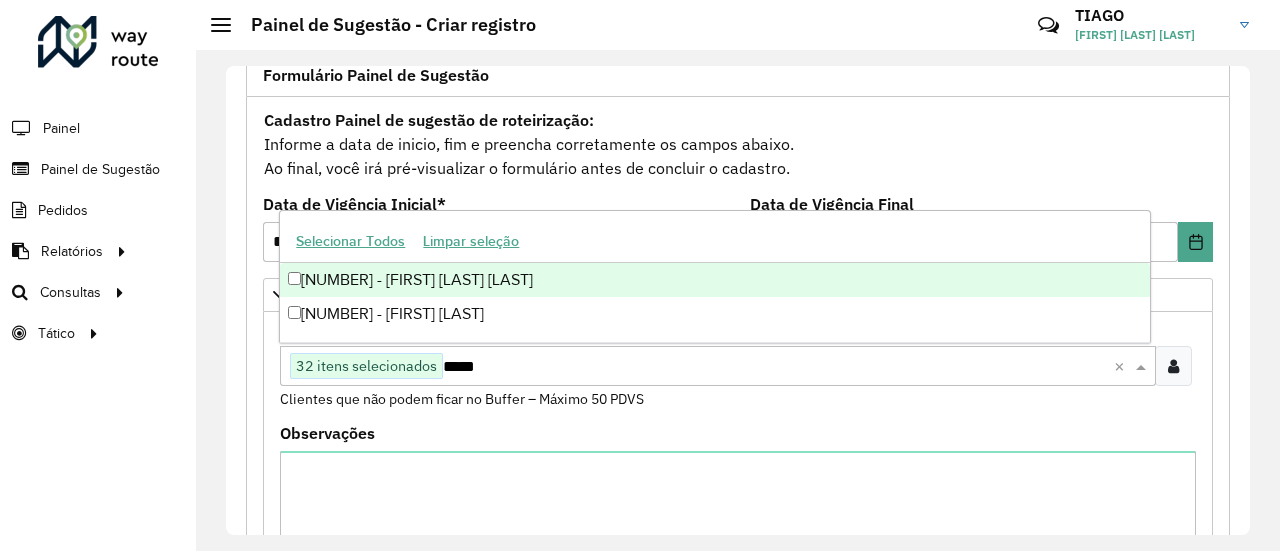 click on "[NUMBER] - [FIRST] [LAST] [LAST]" at bounding box center (714, 280) 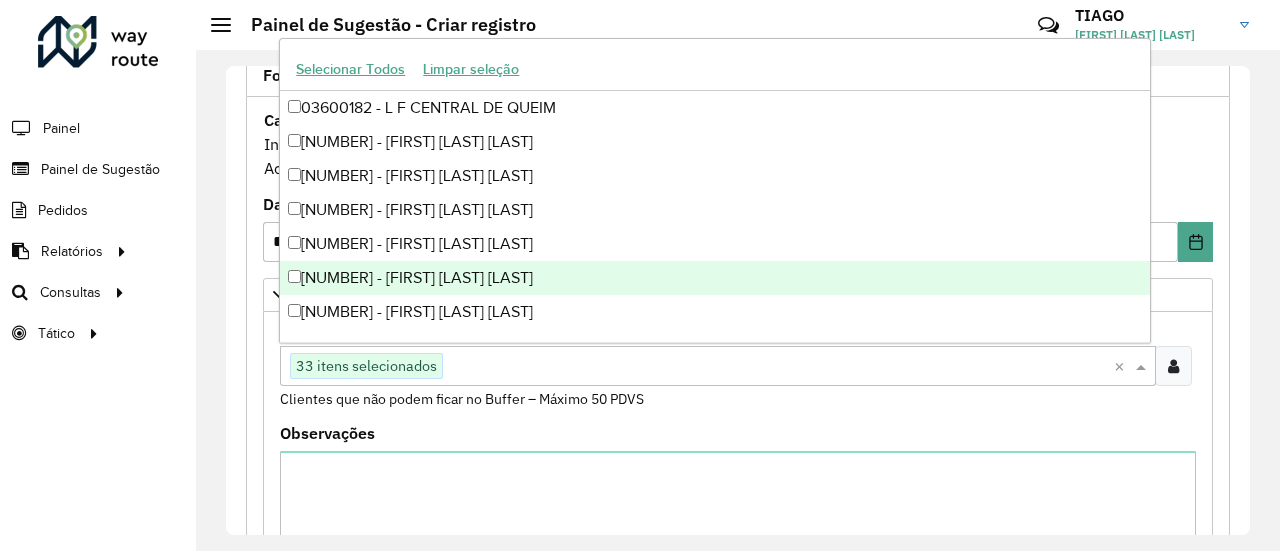 paste on "*****" 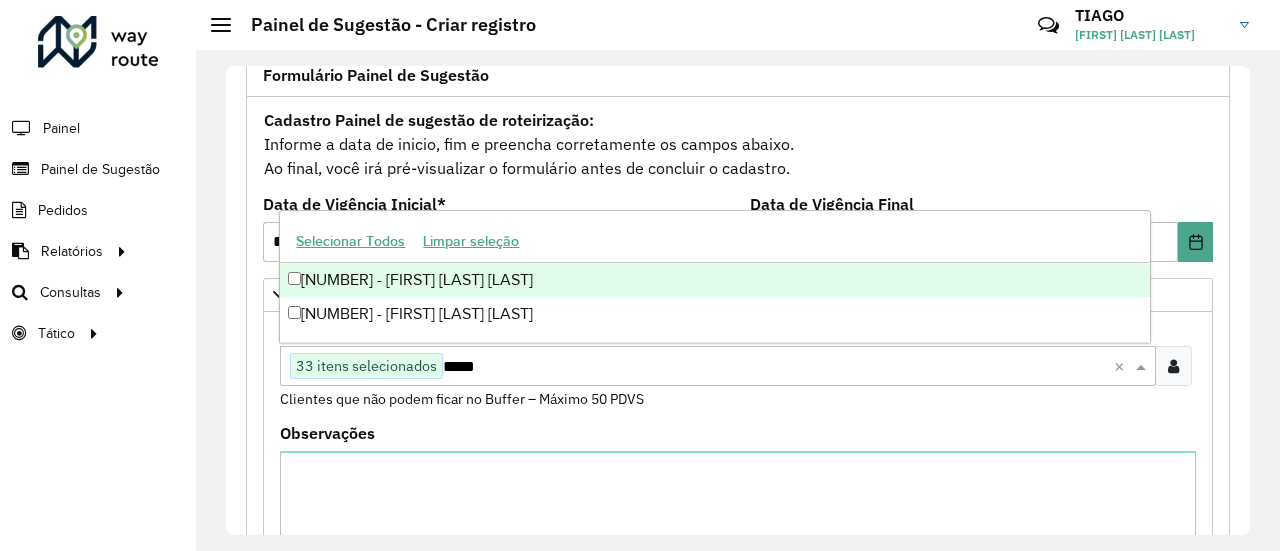 click on "[NUMBER] - [FIRST] [LAST] [LAST]" at bounding box center (714, 280) 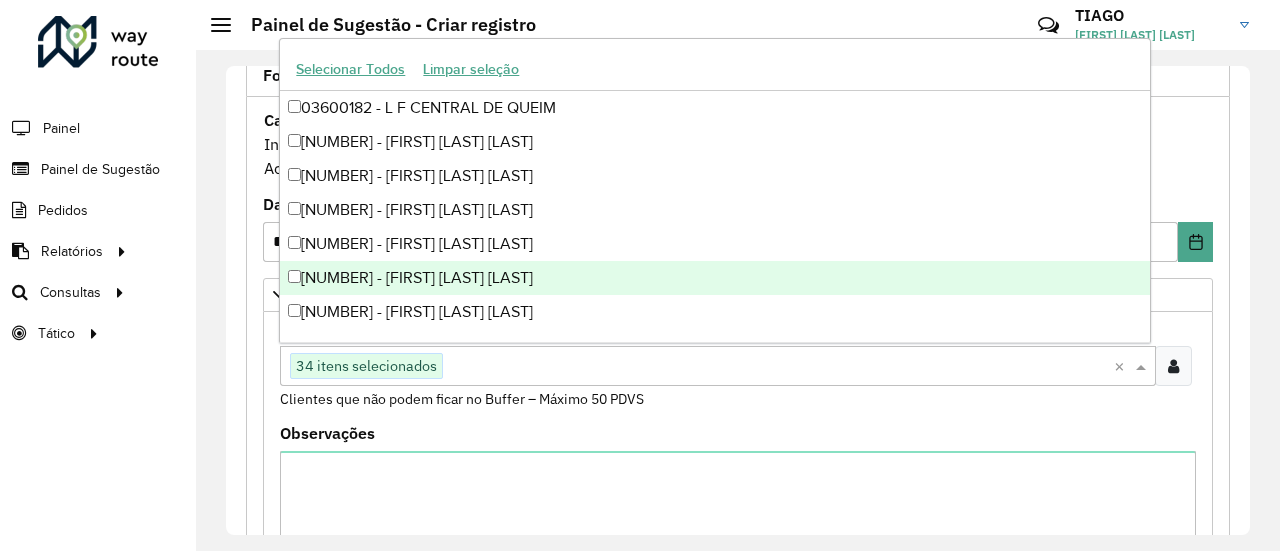paste on "*****" 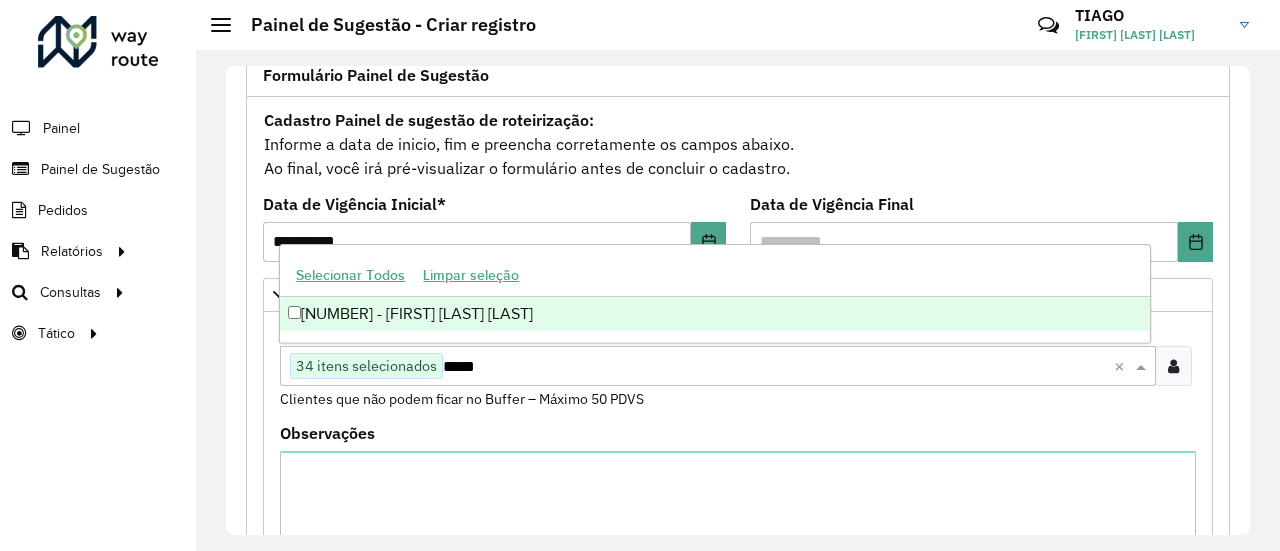 click on "[NUMBER] - [FIRST] [LAST] [LAST]" at bounding box center (714, 314) 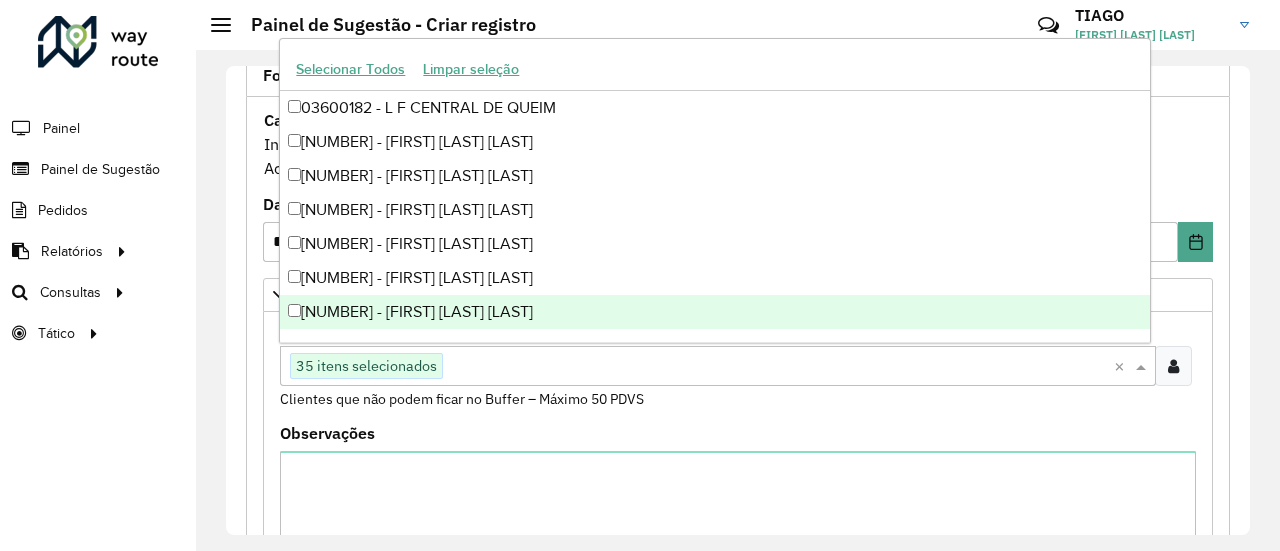 paste on "*****" 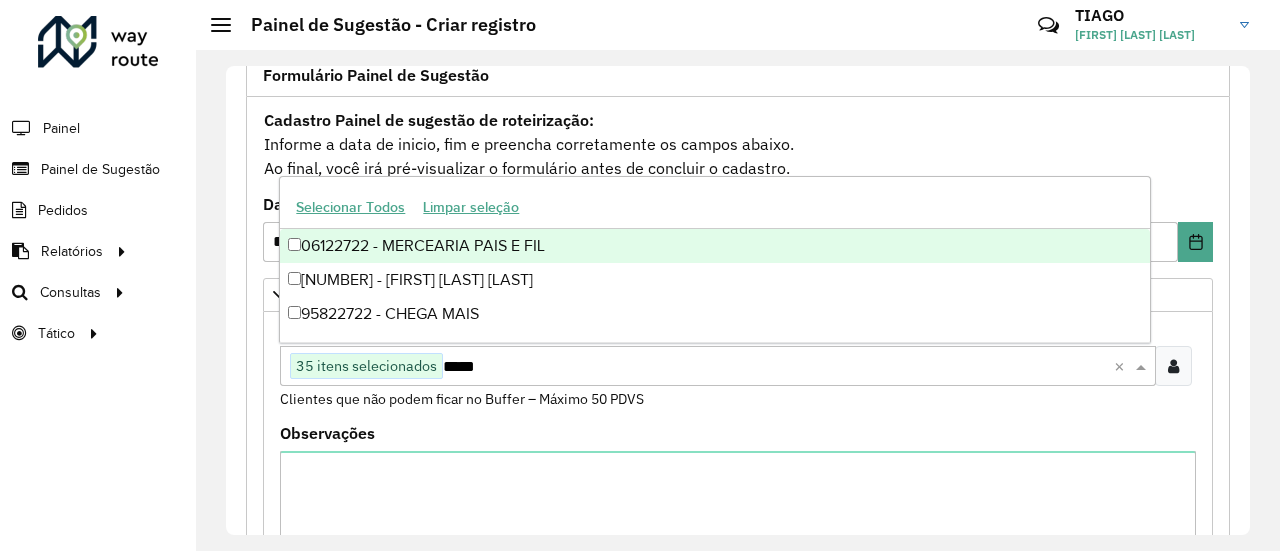 click on "06122722 - MERCEARIA PAIS E FIL" at bounding box center (714, 246) 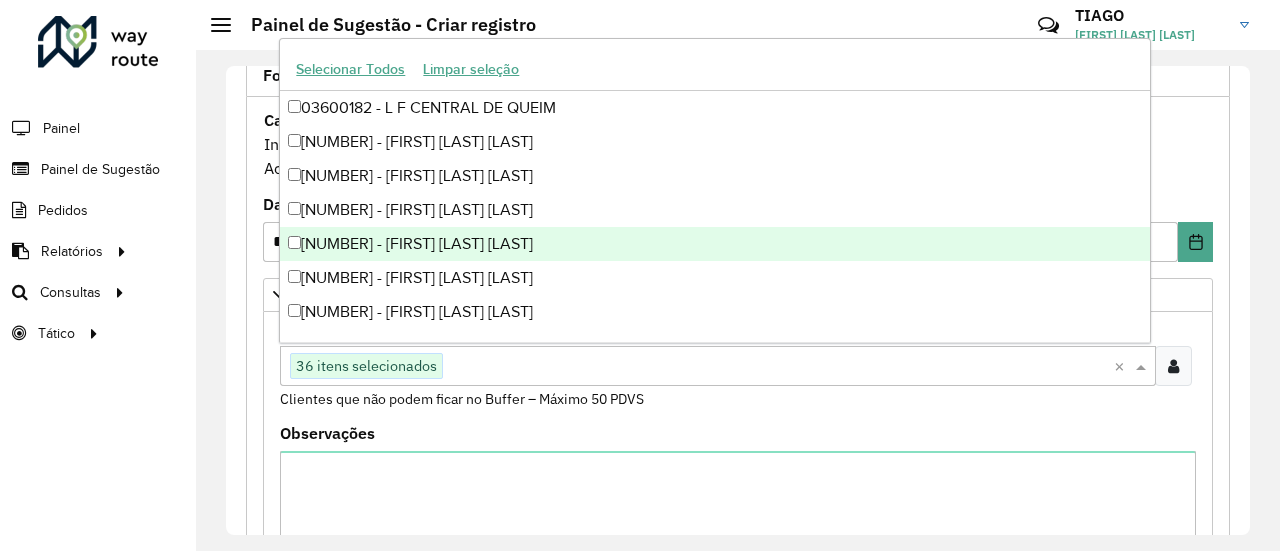 paste on "*****" 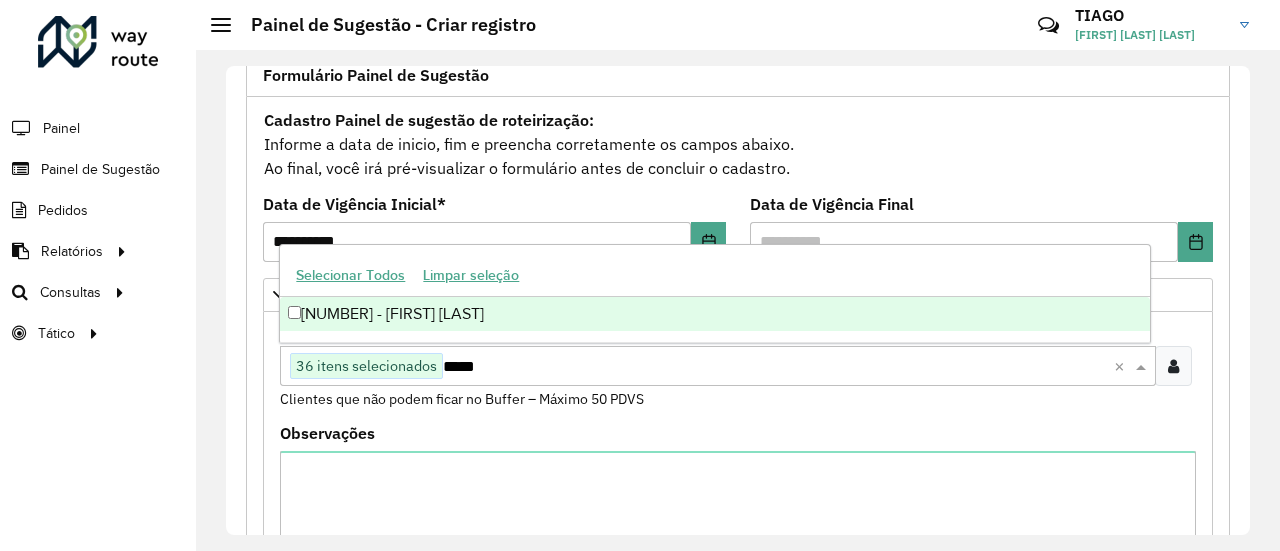 click on "[NUMBER] - [FIRST] [LAST]" at bounding box center (714, 314) 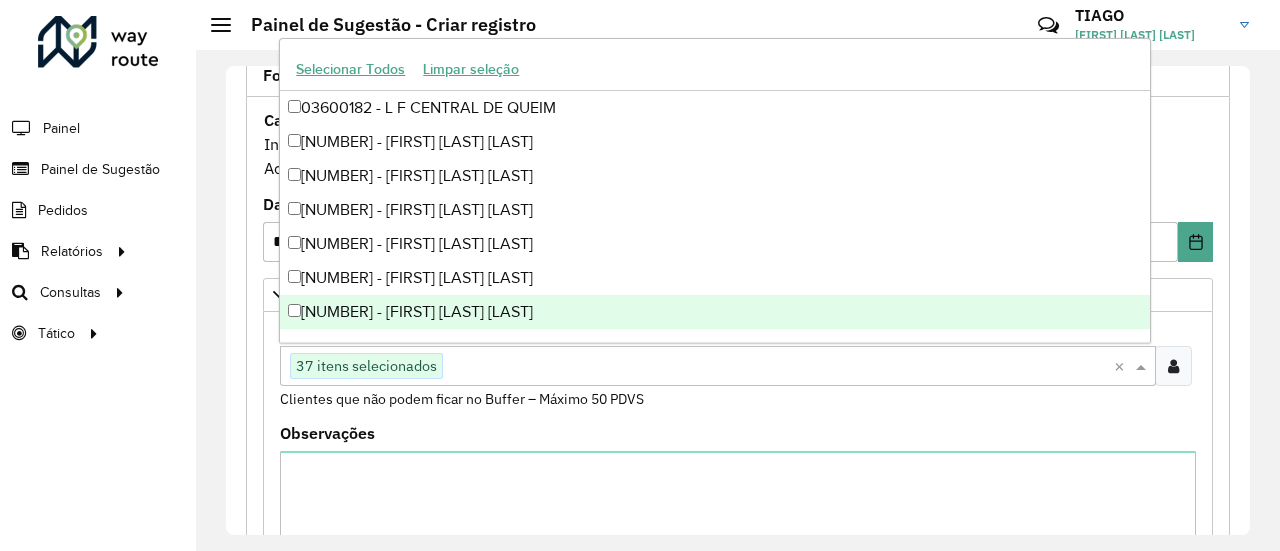 paste on "*****" 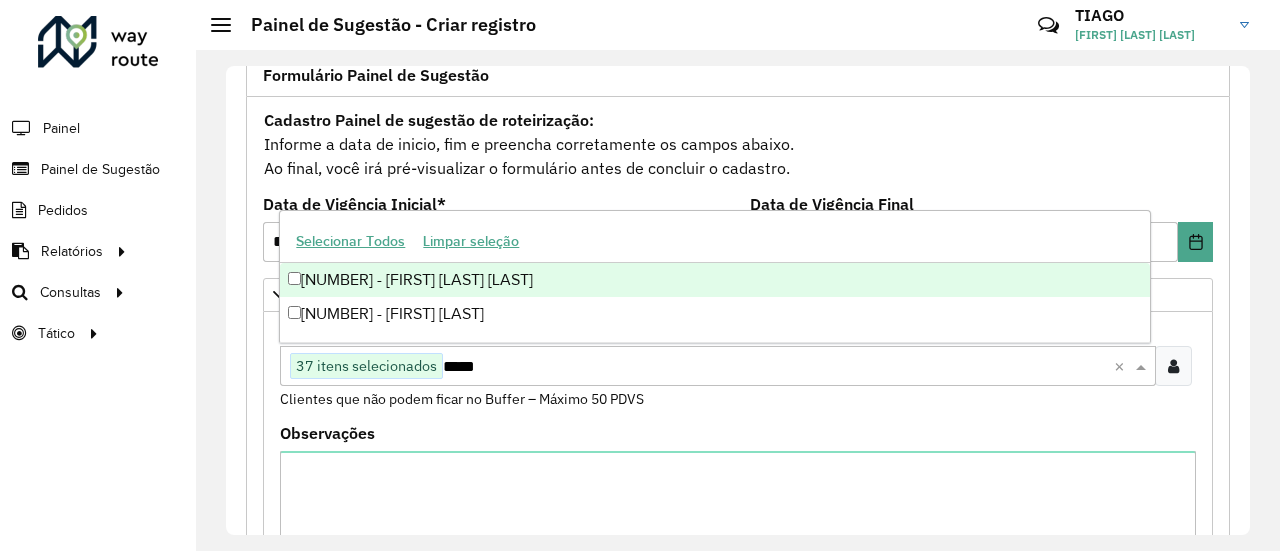 click on "[NUMBER] - [FIRST] [LAST] [LAST]" at bounding box center [714, 280] 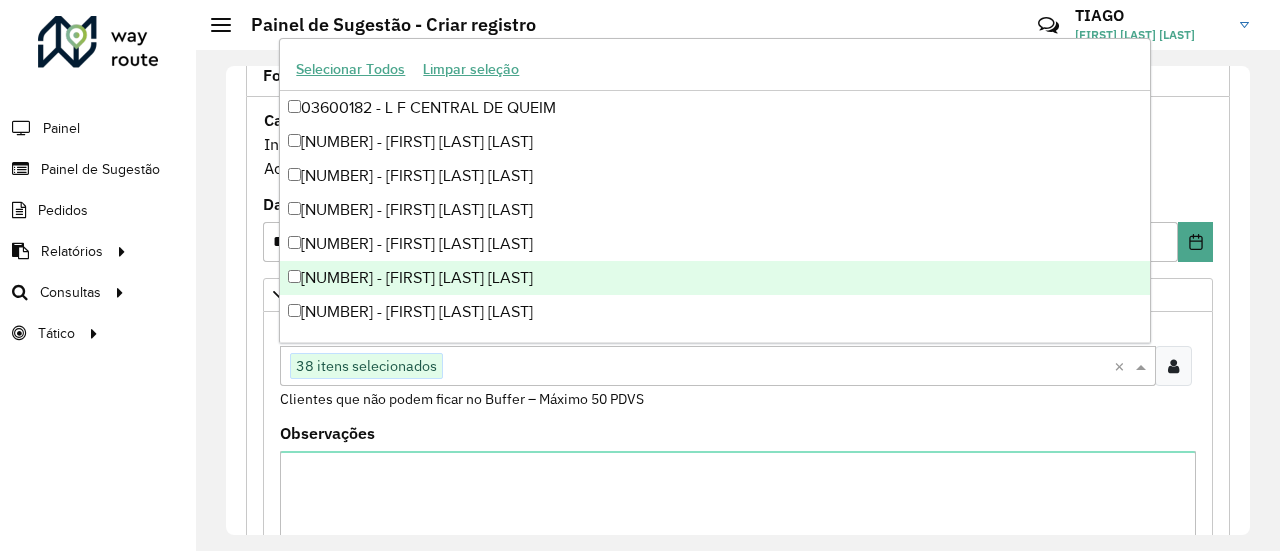paste on "*****" 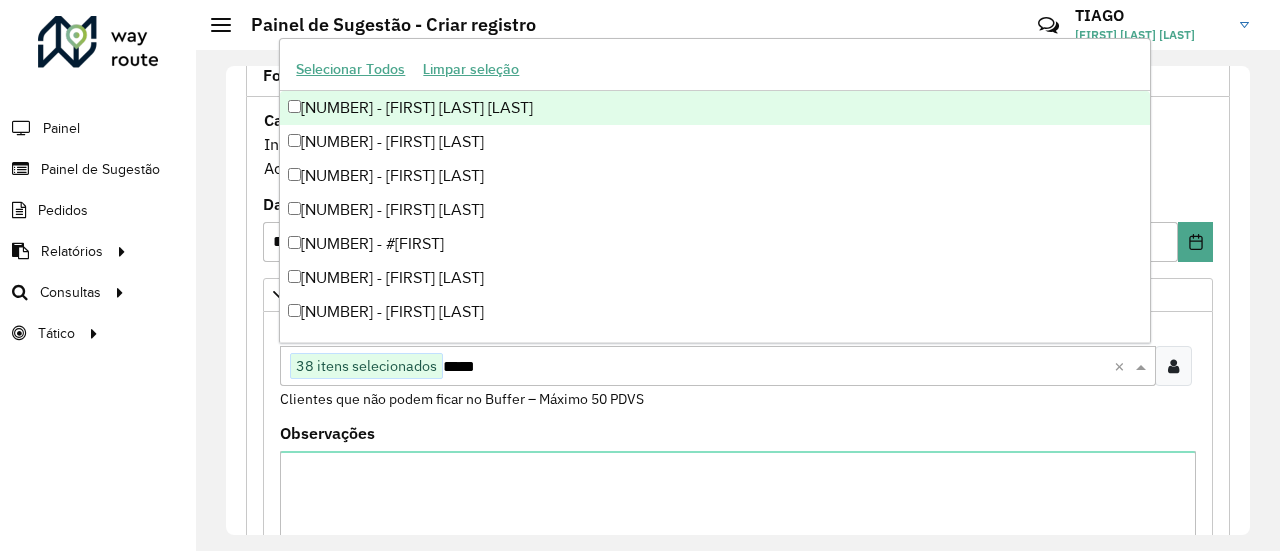 click on "[NUMBER] - [FIRST] [LAST] [LAST]" at bounding box center [714, 108] 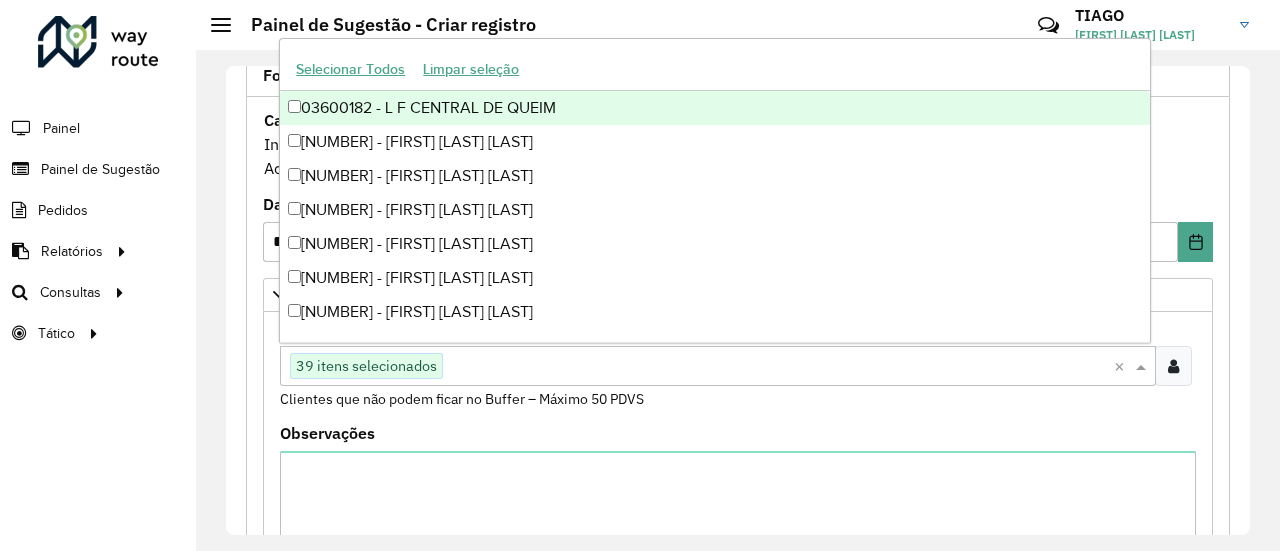 paste on "*****" 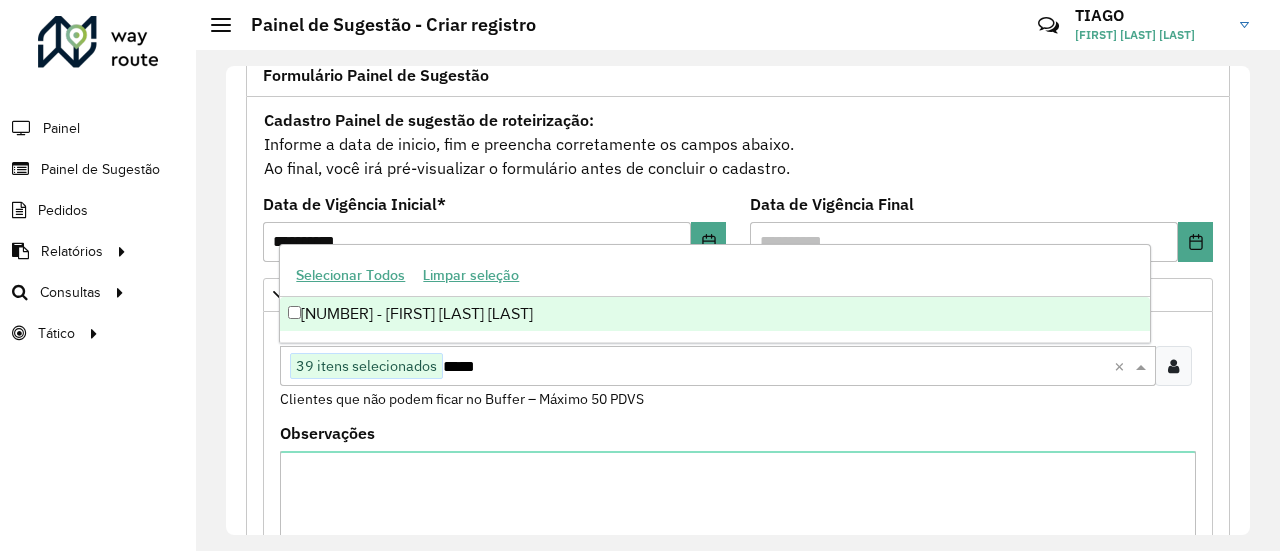 click on "[NUMBER] - [FIRST] [LAST] [LAST]" at bounding box center [714, 314] 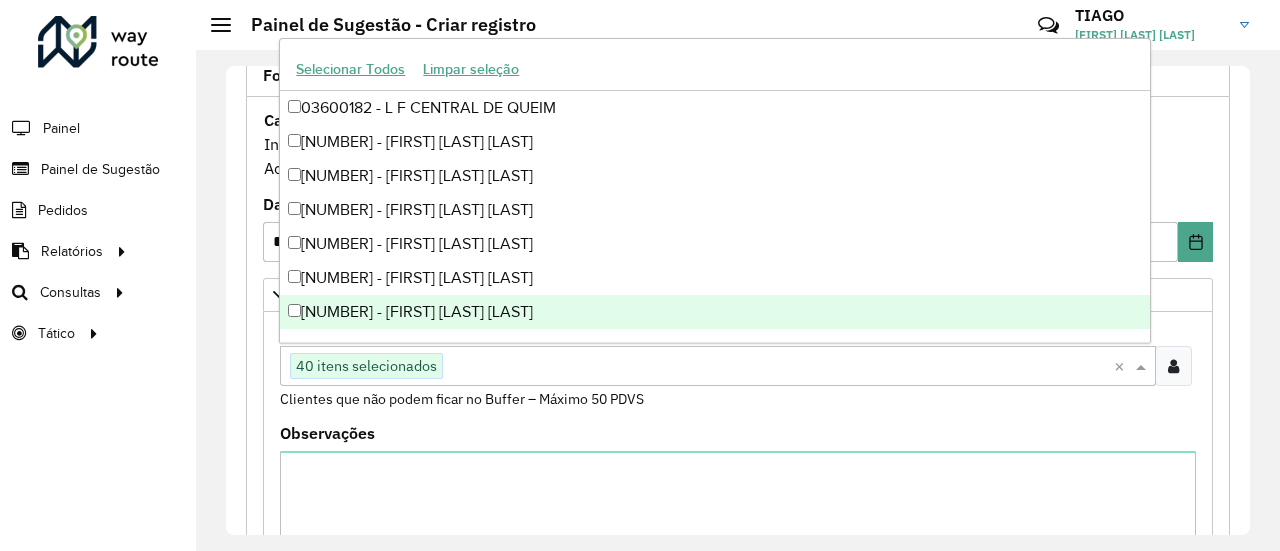 paste on "*****" 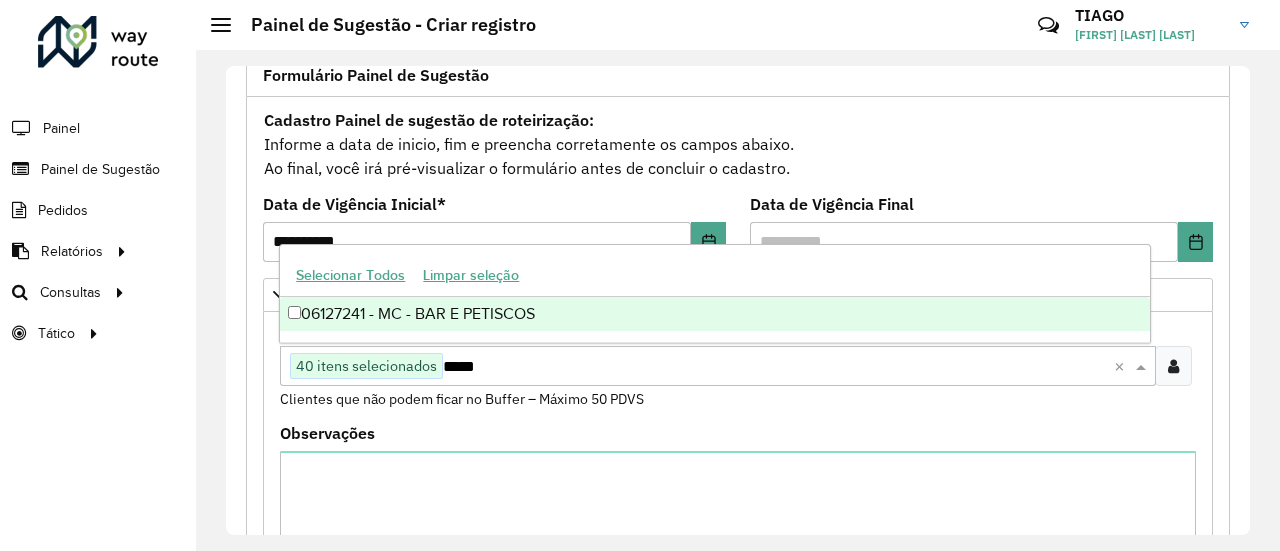 click on "06127241 - MC - BAR E PETISCOS" at bounding box center [714, 314] 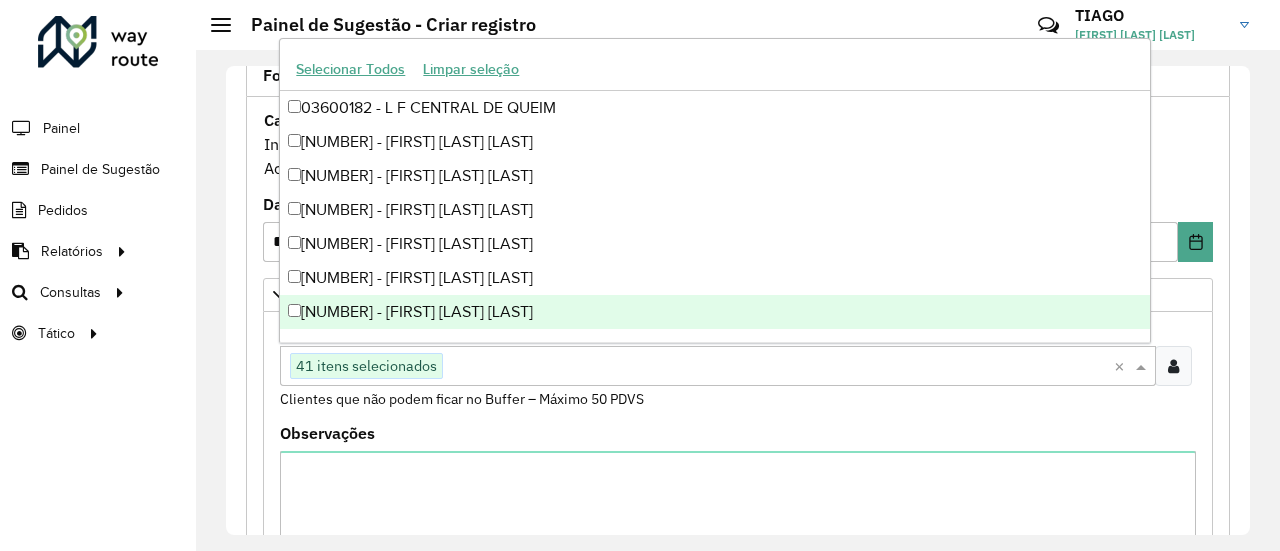 paste on "*****" 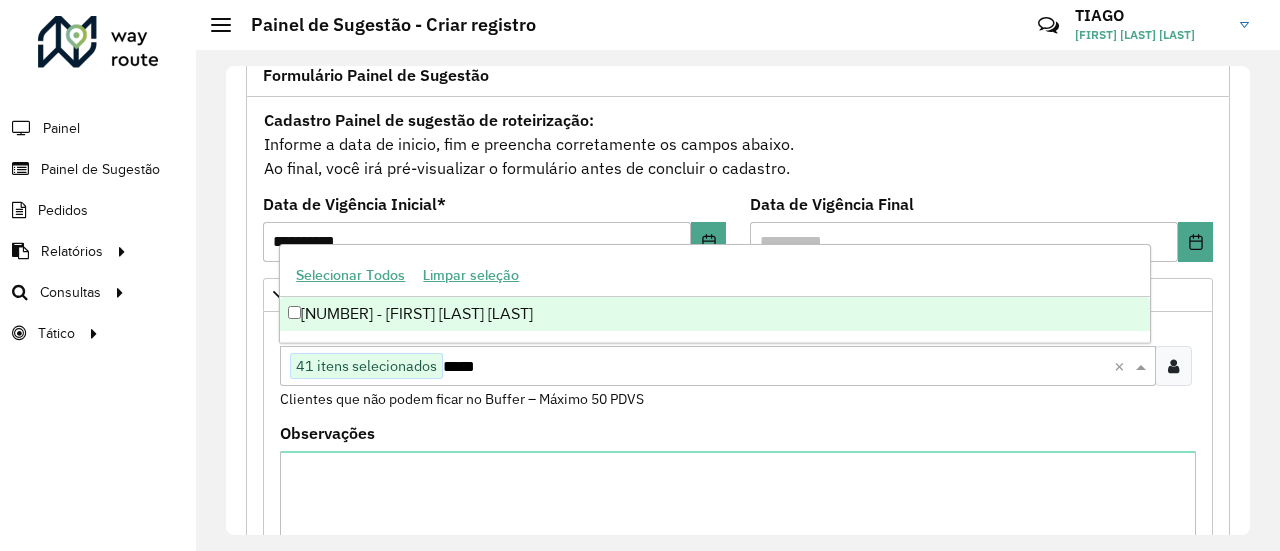 click on "[NUMBER] - [FIRST] [LAST] [LAST]" at bounding box center (714, 314) 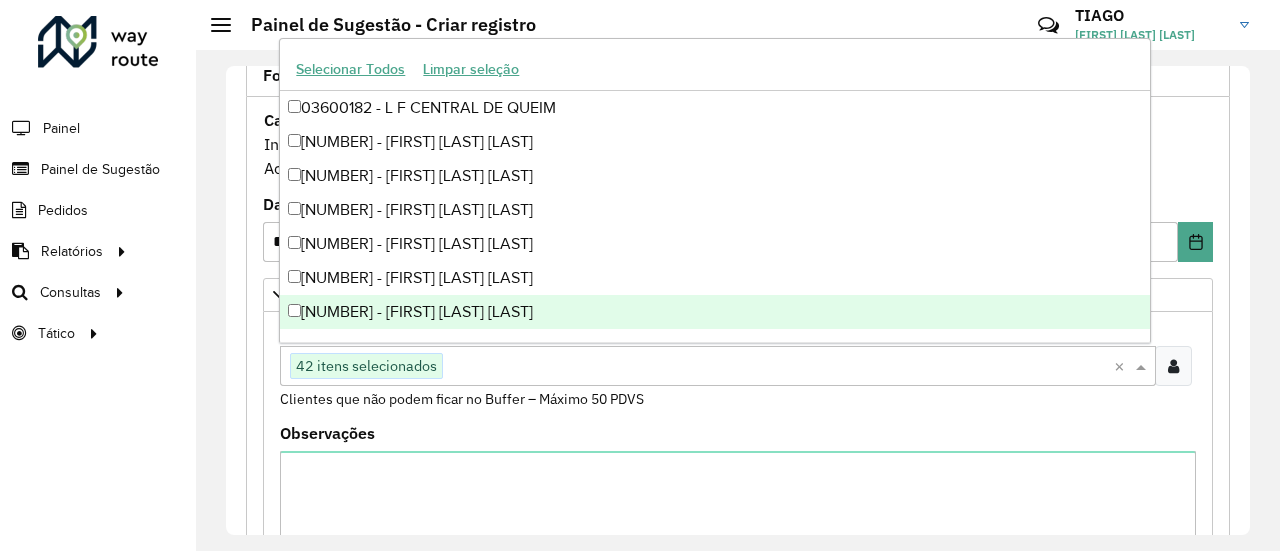 paste on "*****" 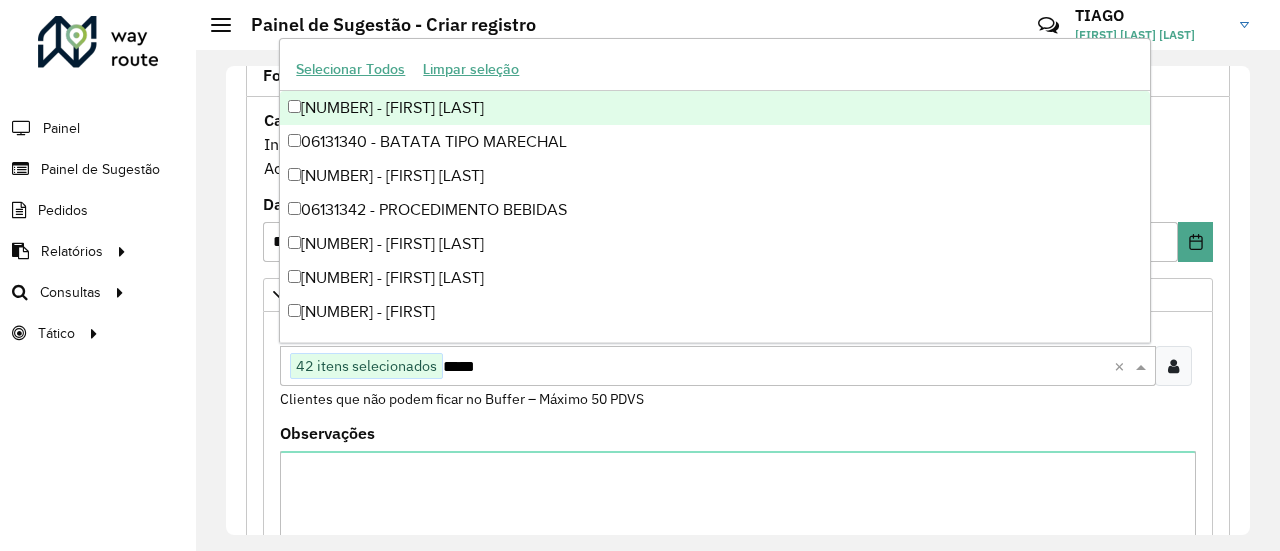 click on "[NUMBER] - [FIRST] [LAST]" at bounding box center (714, 108) 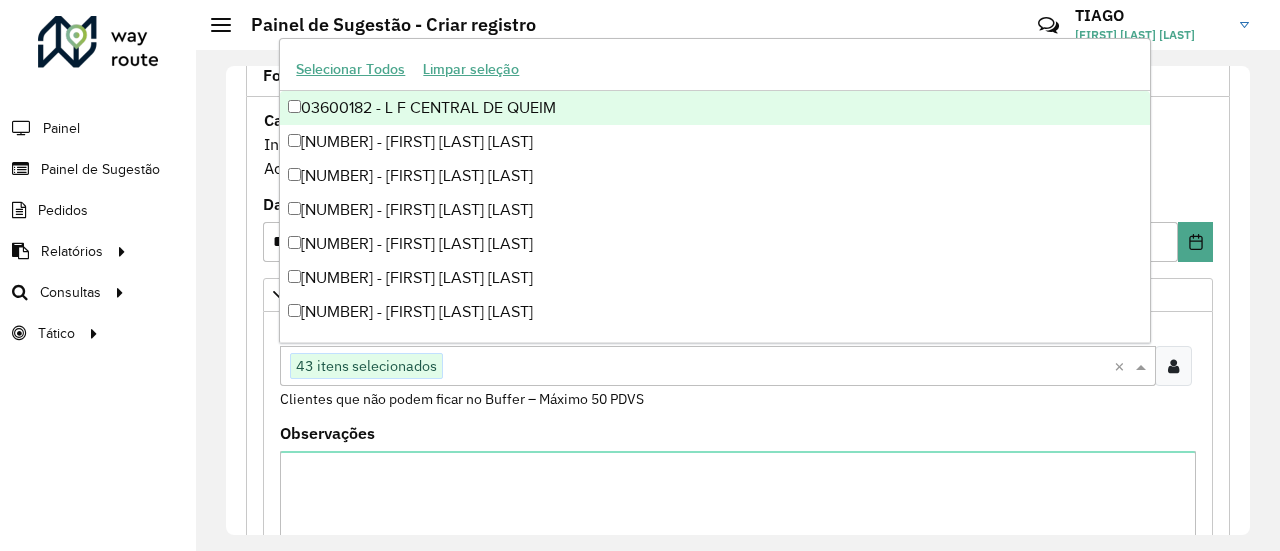 paste on "*****" 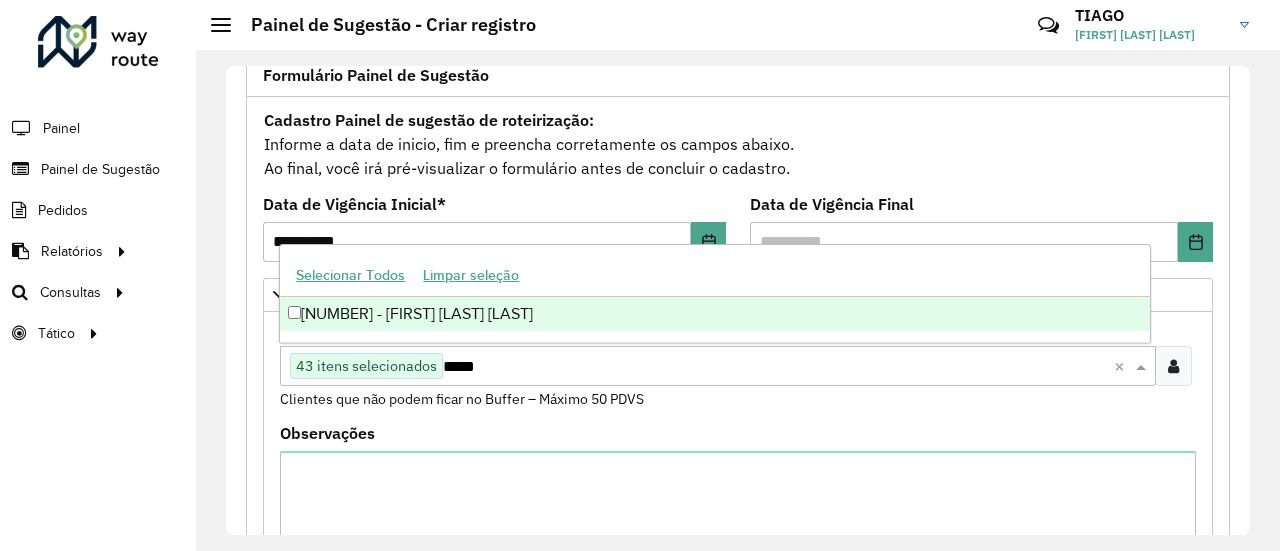 click on "[NUMBER] - [FIRST] [LAST] [LAST]" at bounding box center [714, 314] 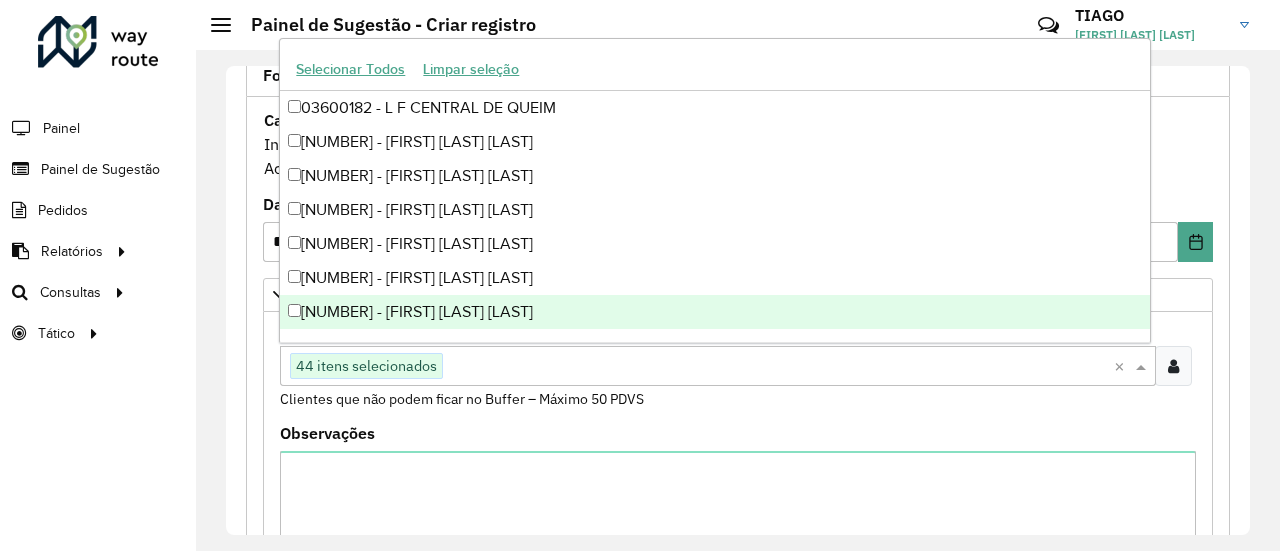 paste on "*****" 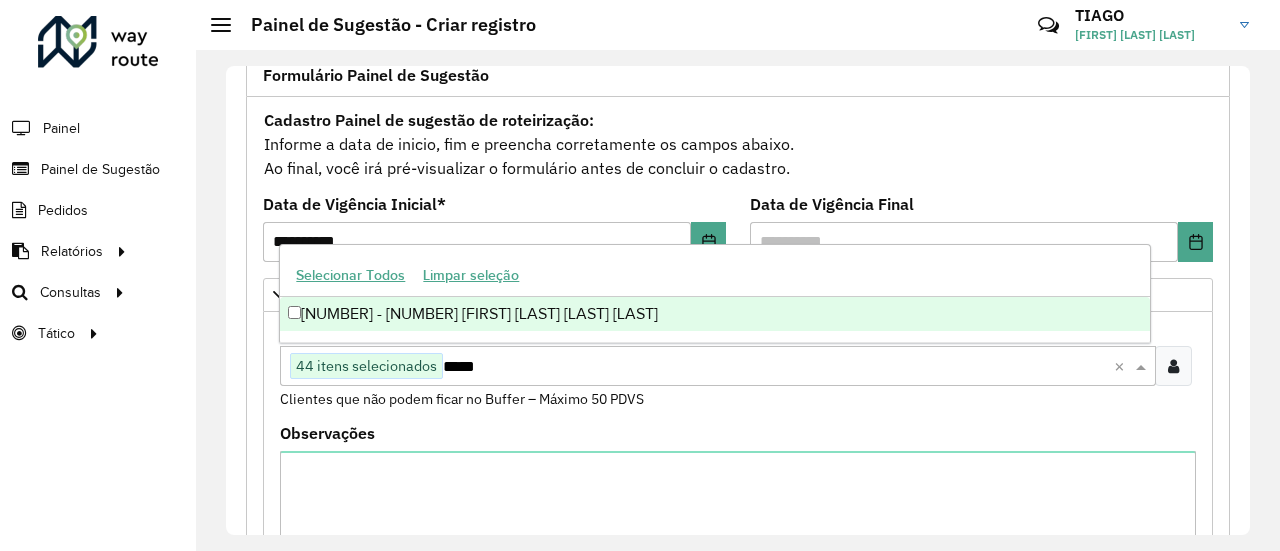 click on "[NUMBER] - [NUMBER] [FIRST] [LAST] [LAST] [LAST]" at bounding box center [714, 314] 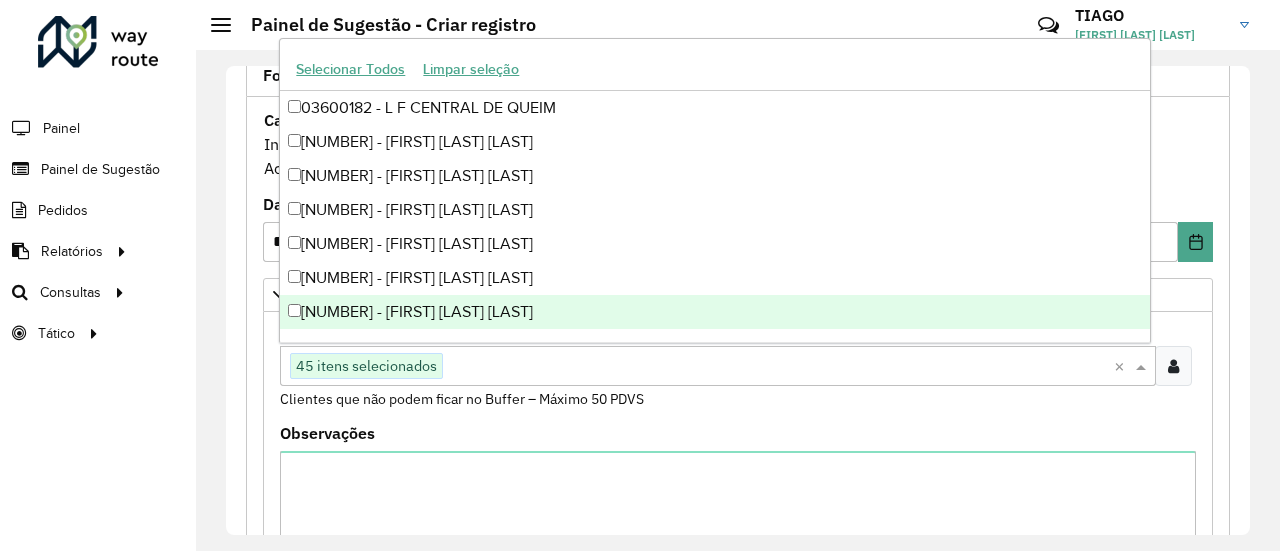 paste on "*****" 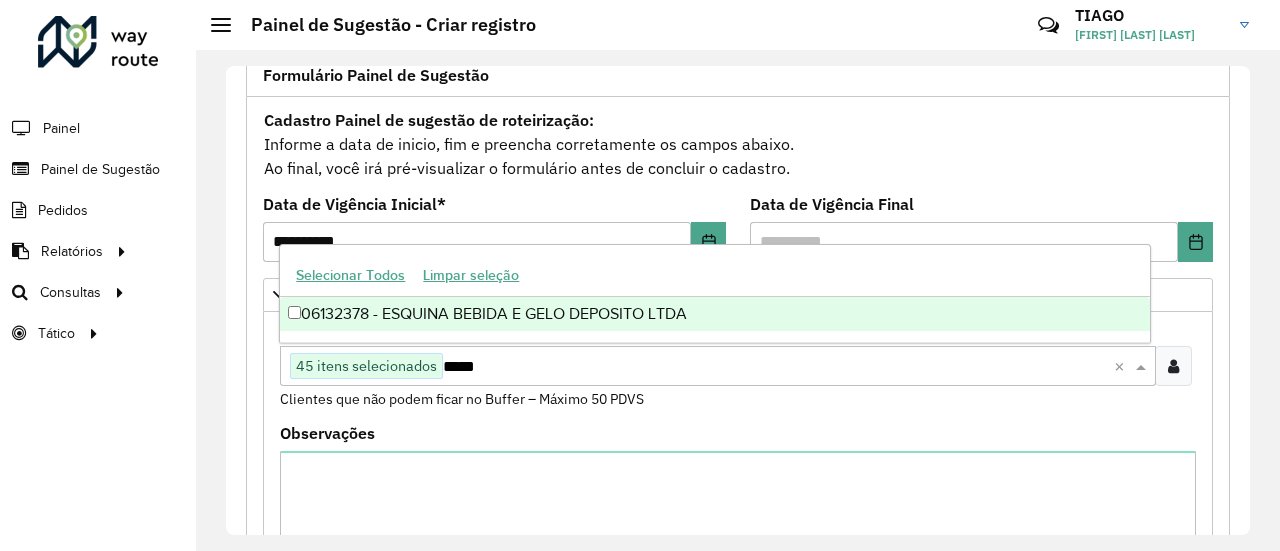 click on "06132378 - ESQUINA BEBIDA E GELO DEPOSITO LTDA" at bounding box center [714, 314] 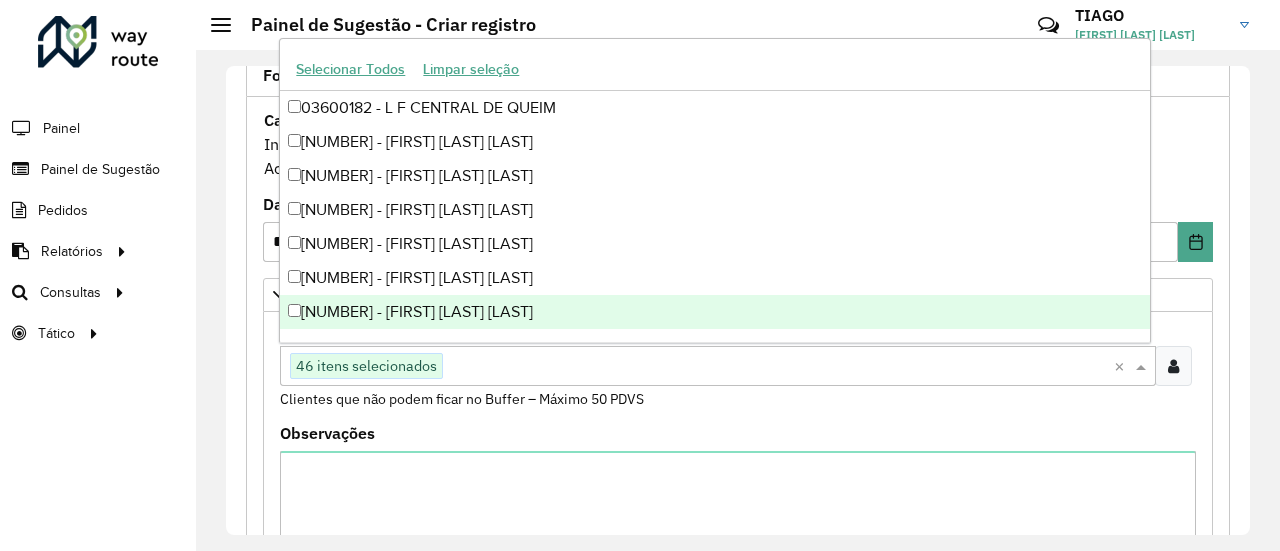 paste on "*****" 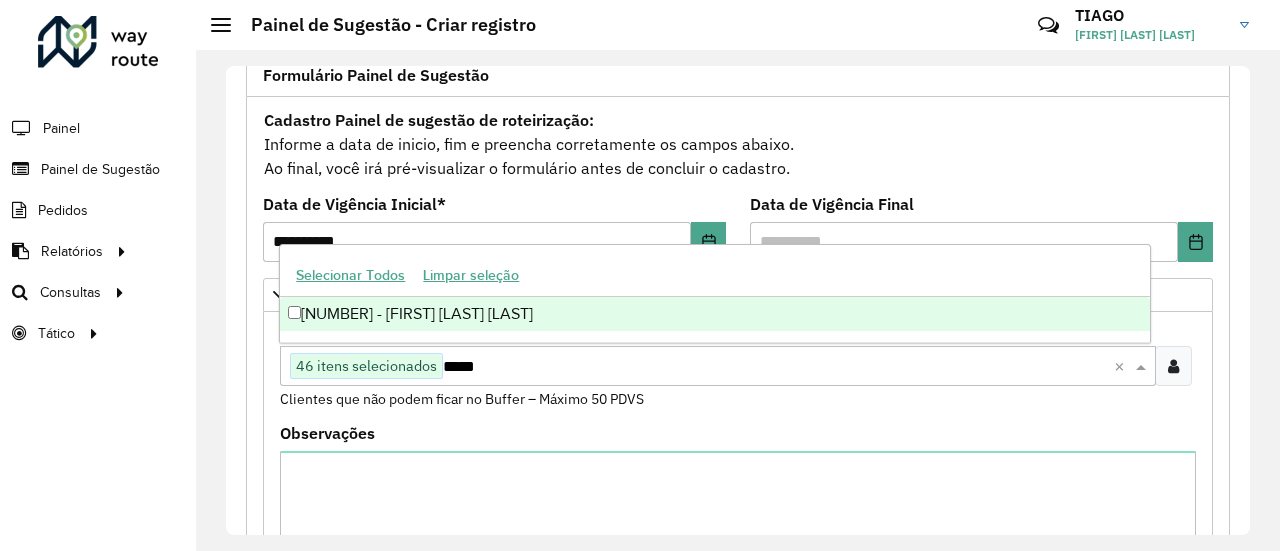 click on "[NUMBER] - [FIRST] [LAST] [LAST]" at bounding box center [714, 314] 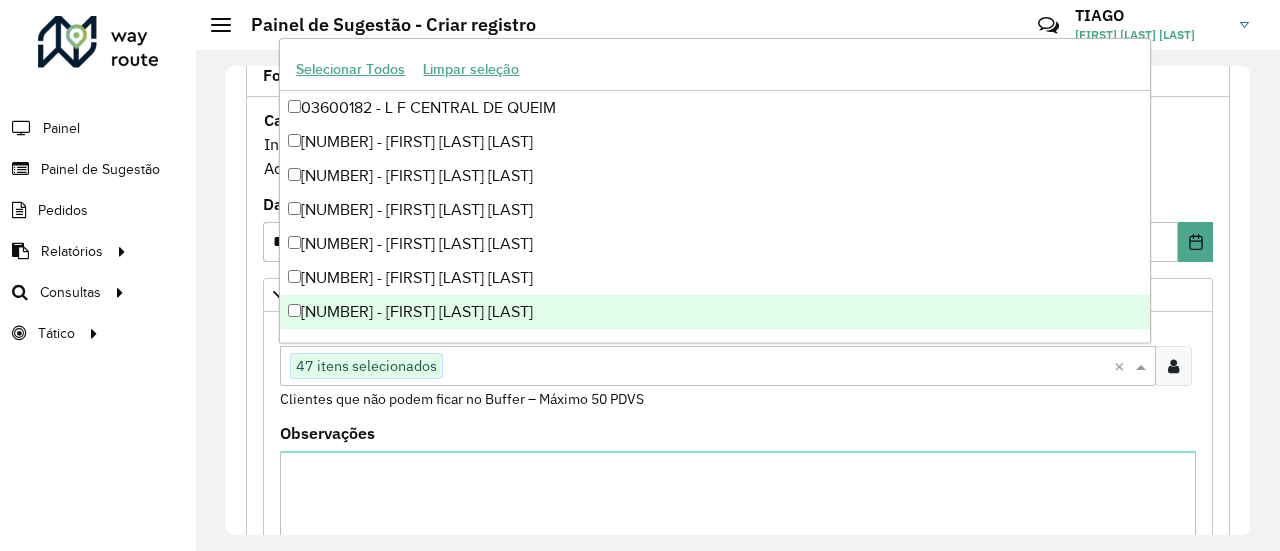 paste on "*****" 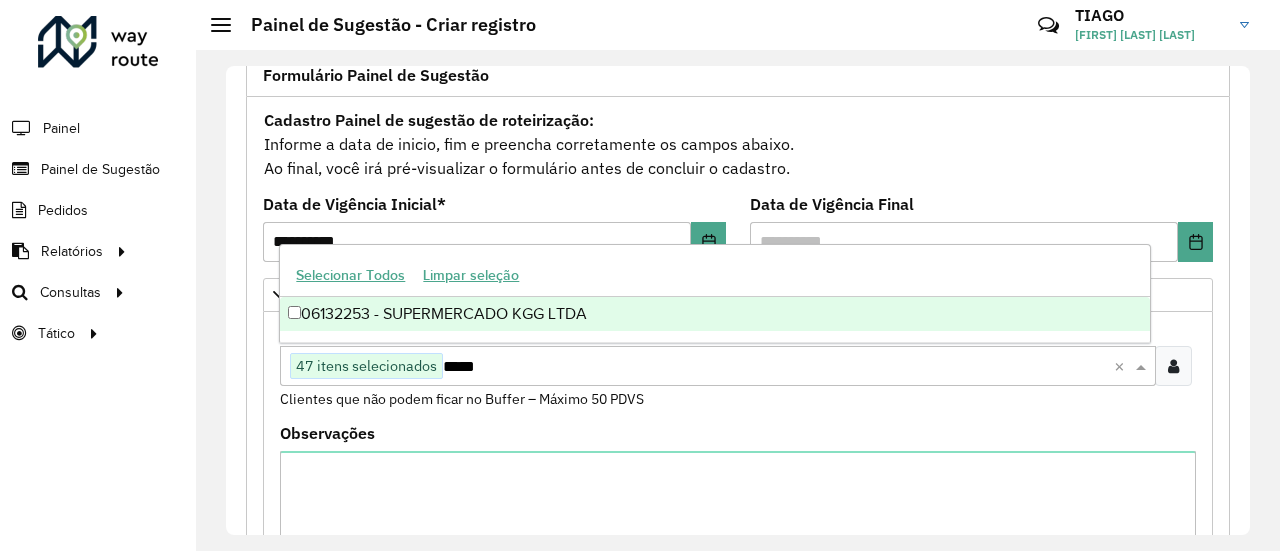 click on "06132253 - SUPERMERCADO KGG LTDA" at bounding box center (714, 314) 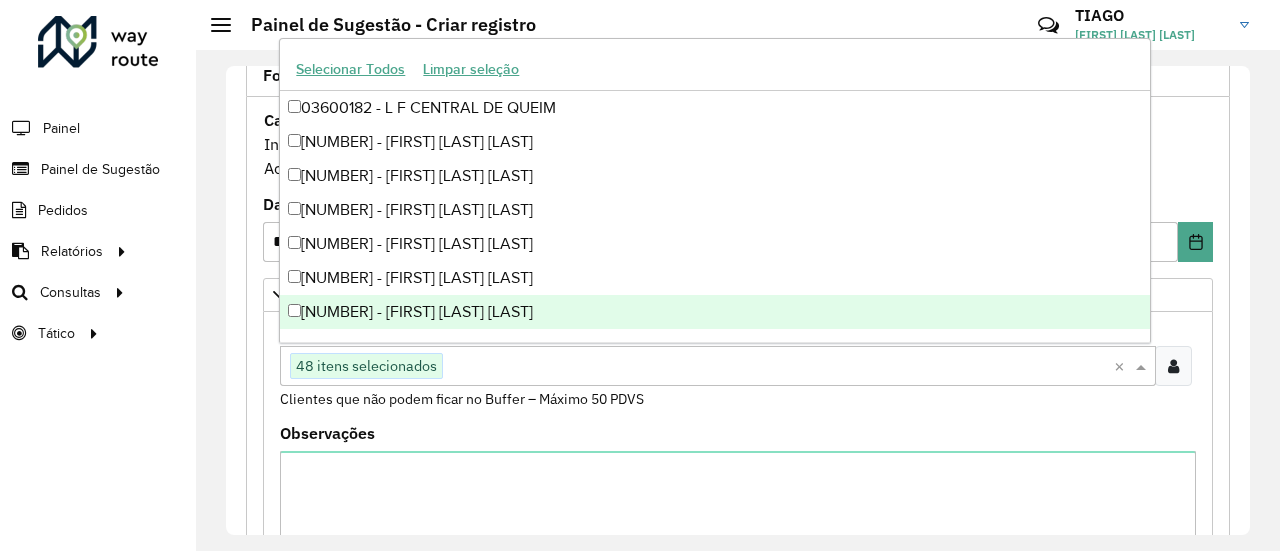 click on "**********" 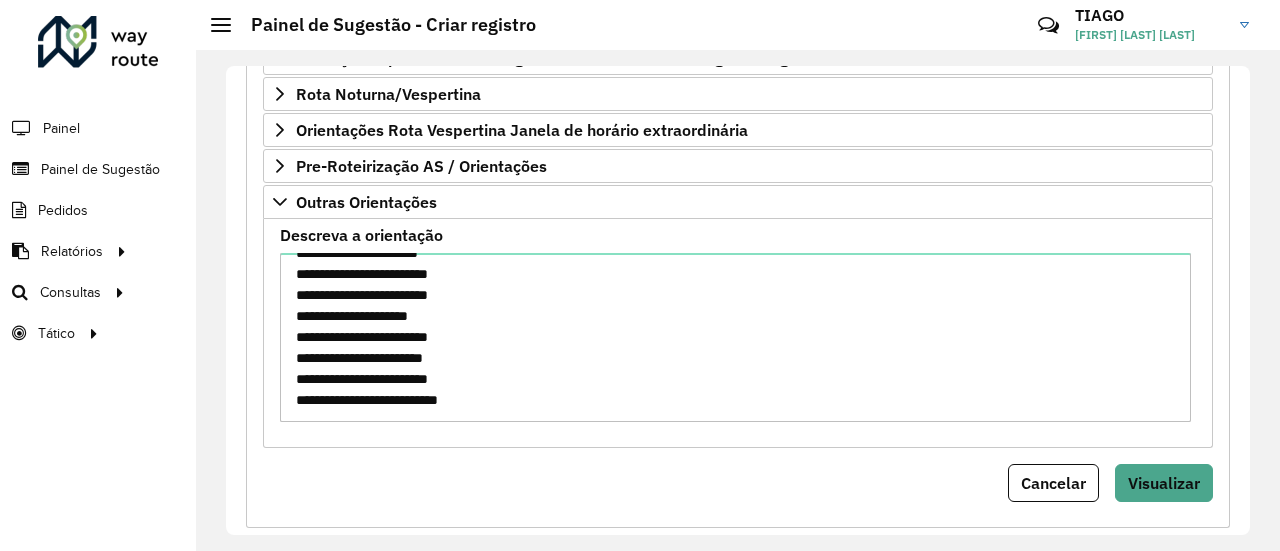 scroll, scrollTop: 997, scrollLeft: 0, axis: vertical 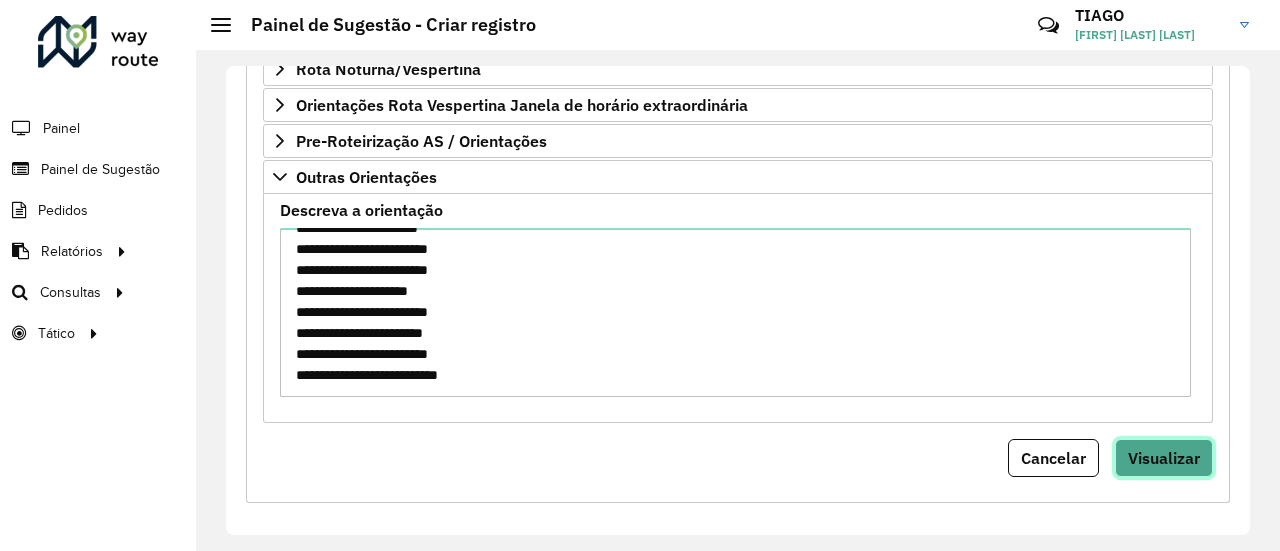 click on "Visualizar" at bounding box center (1164, 458) 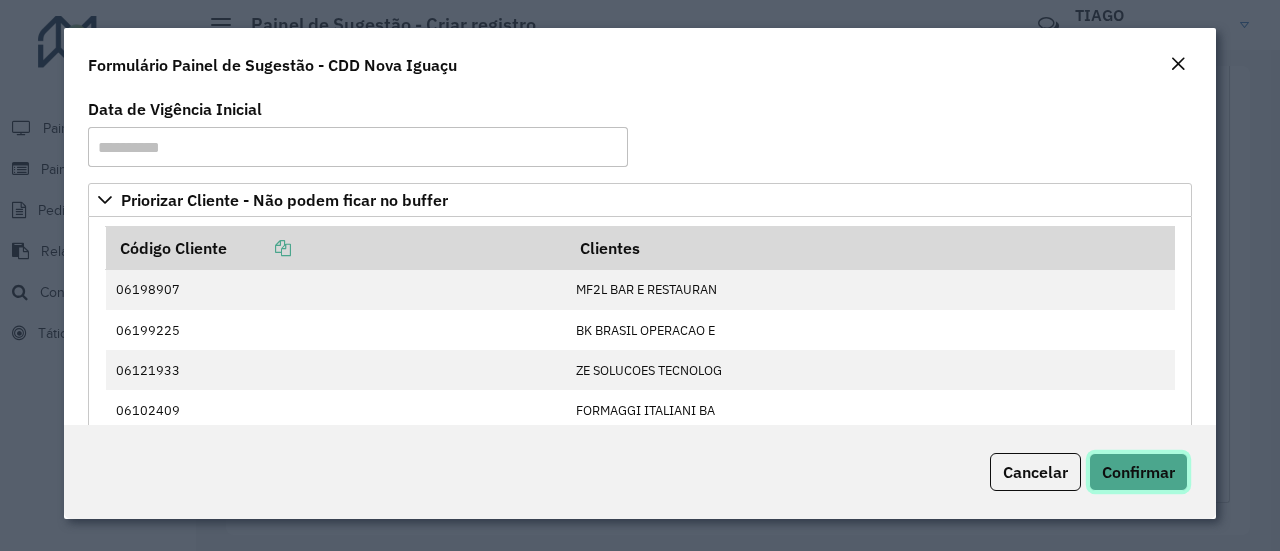 click on "Confirmar" 